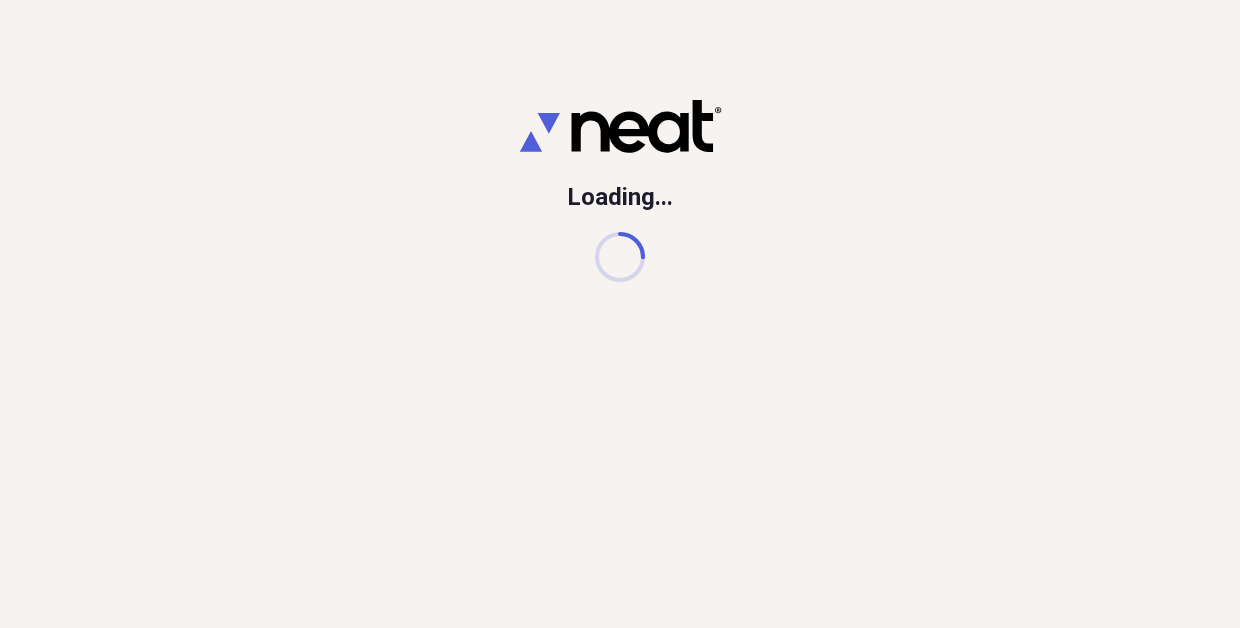 scroll, scrollTop: 0, scrollLeft: 0, axis: both 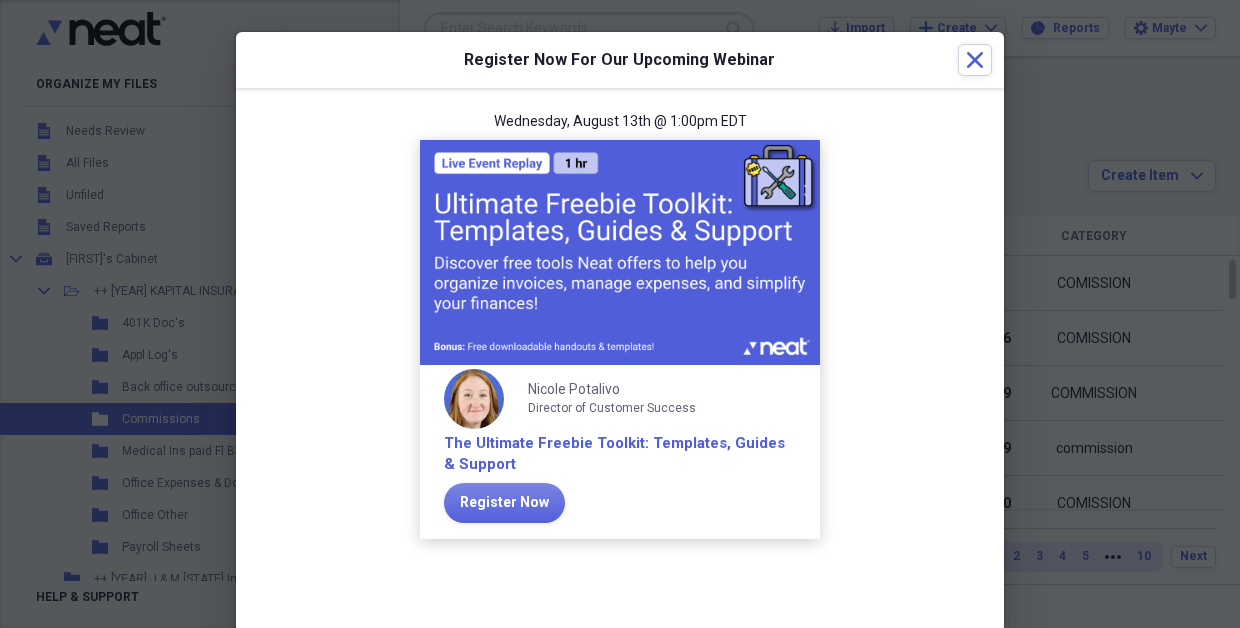 click on "Register Now For Our Upcoming Webinar Close" at bounding box center [620, 60] 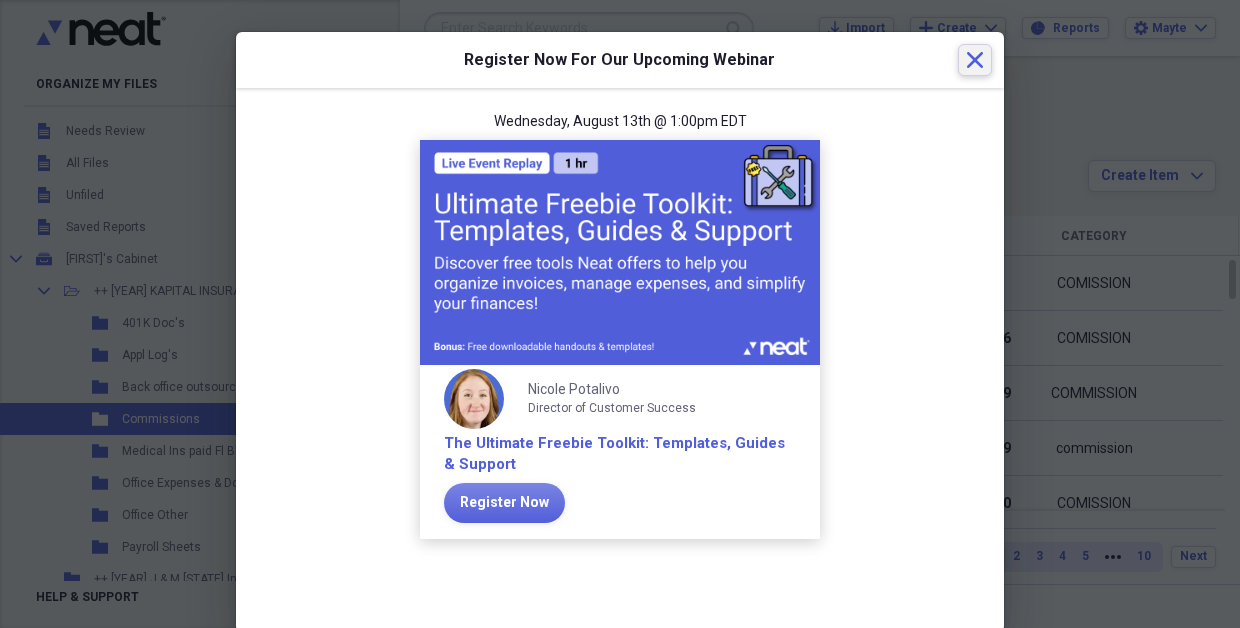 click 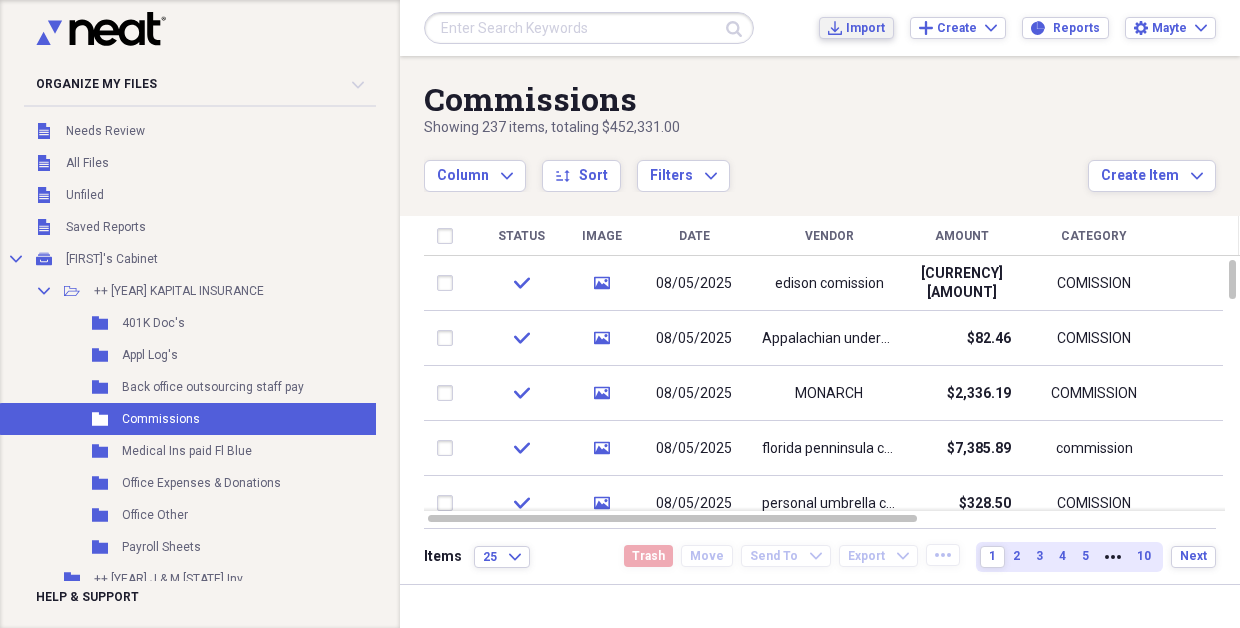 click on "Import" at bounding box center (865, 28) 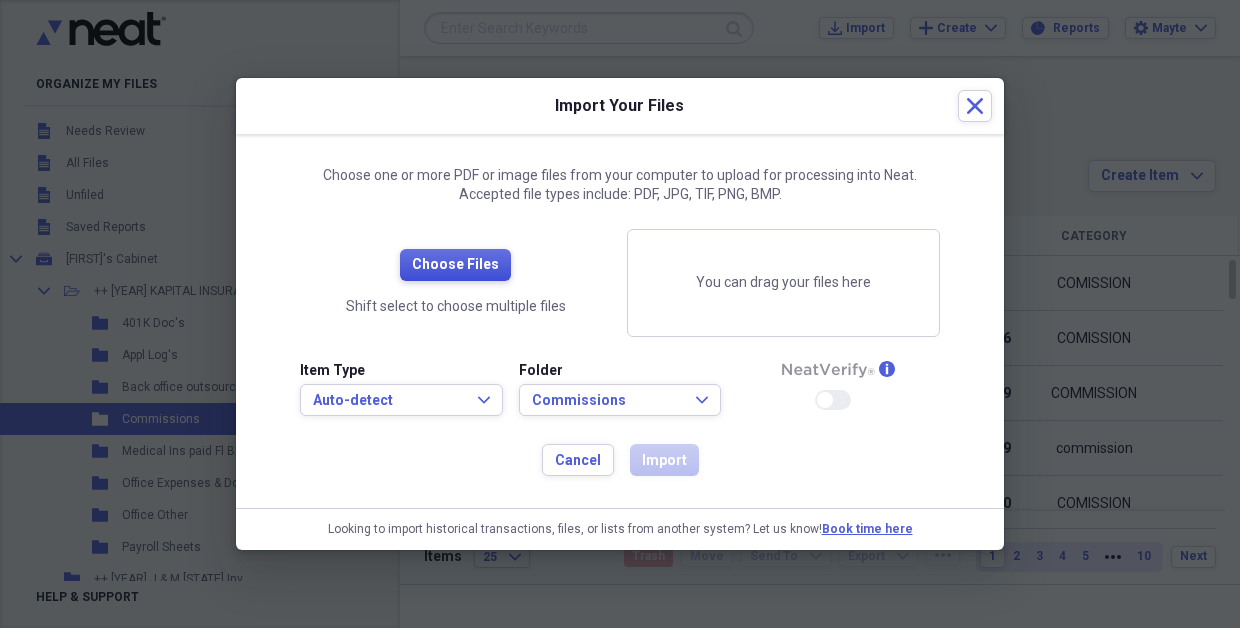 click on "Choose Files" at bounding box center [455, 265] 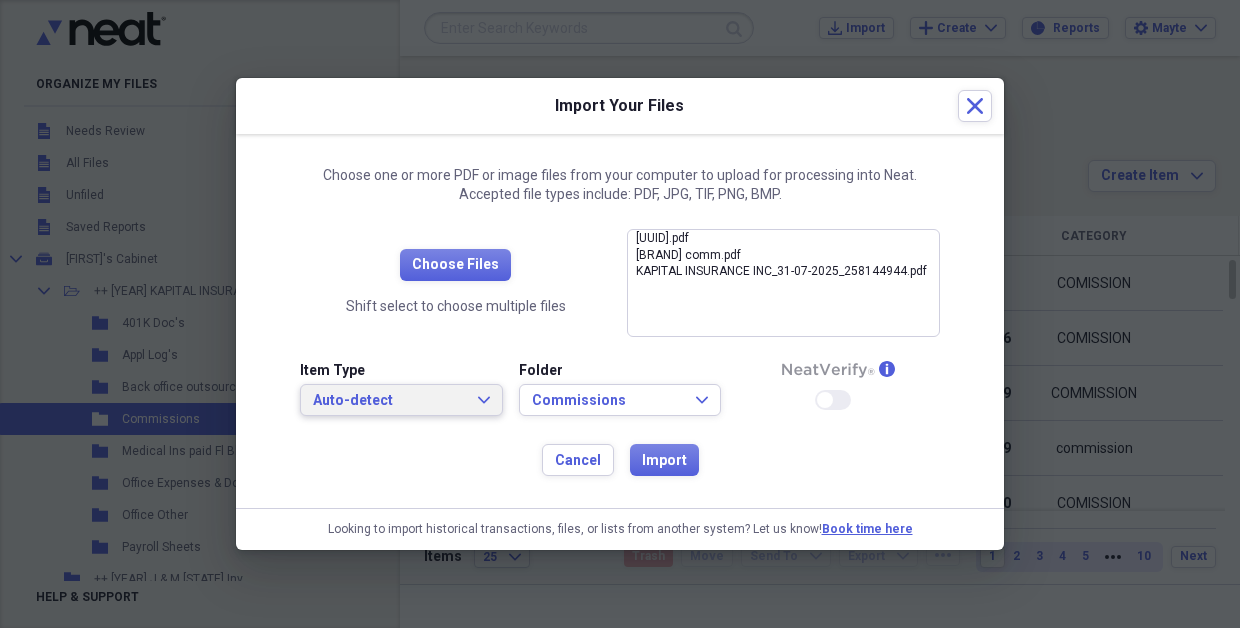 click on "Auto-detect" at bounding box center (389, 401) 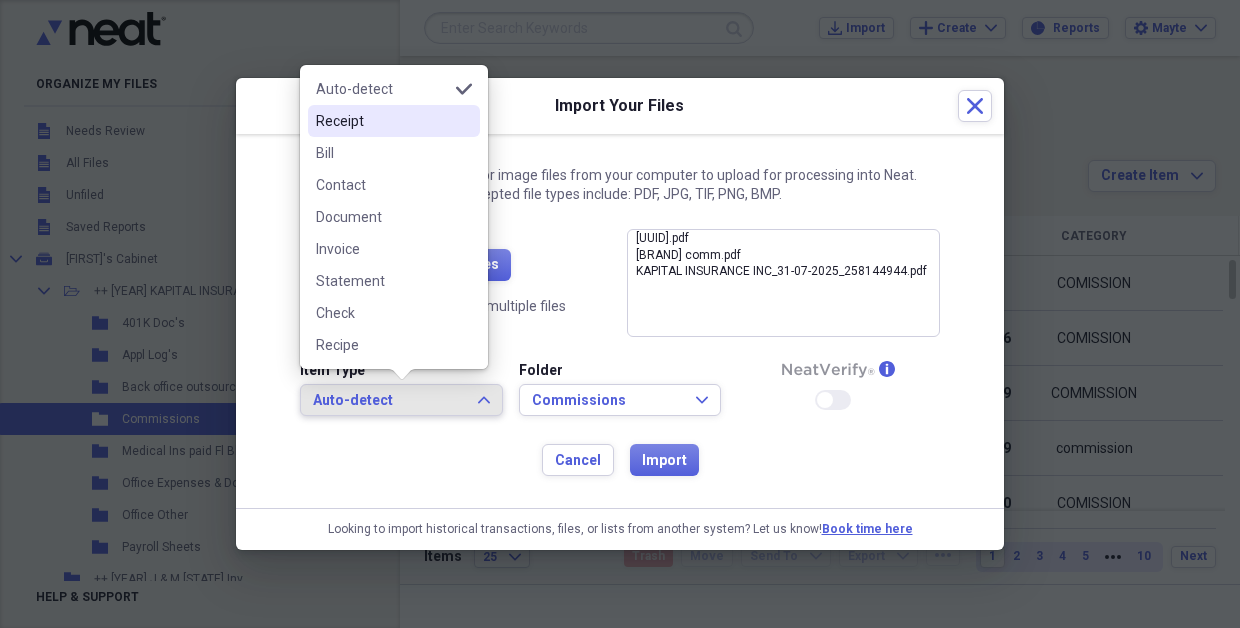 click on "Receipt" at bounding box center (382, 121) 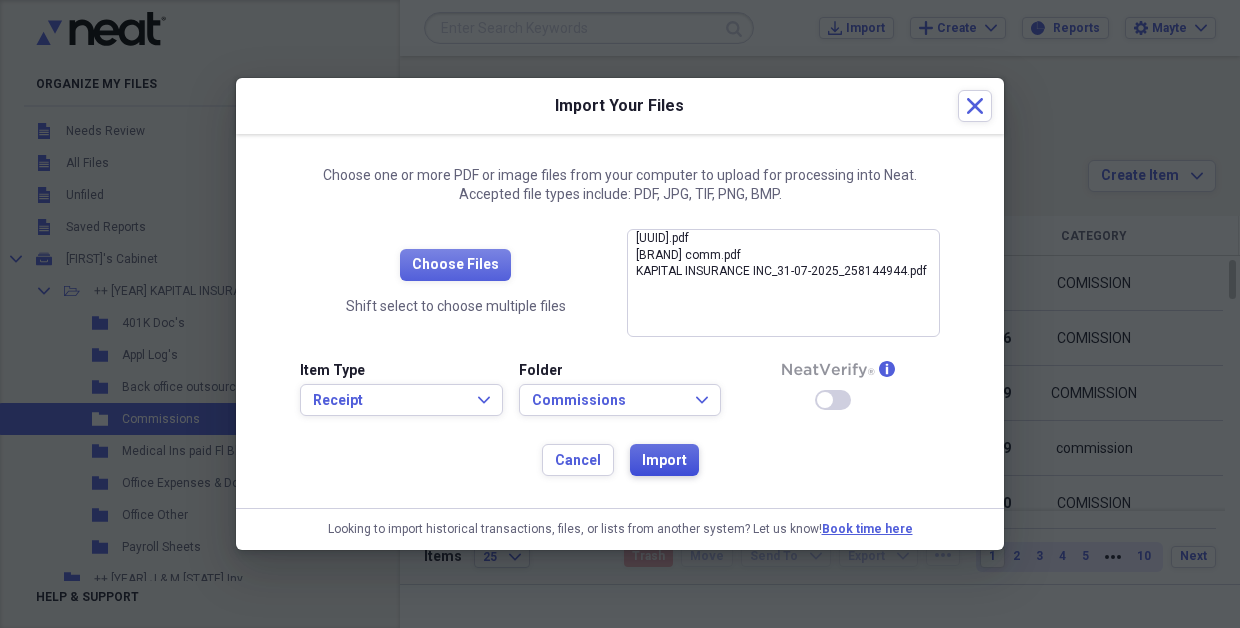 click on "Import" at bounding box center (664, 461) 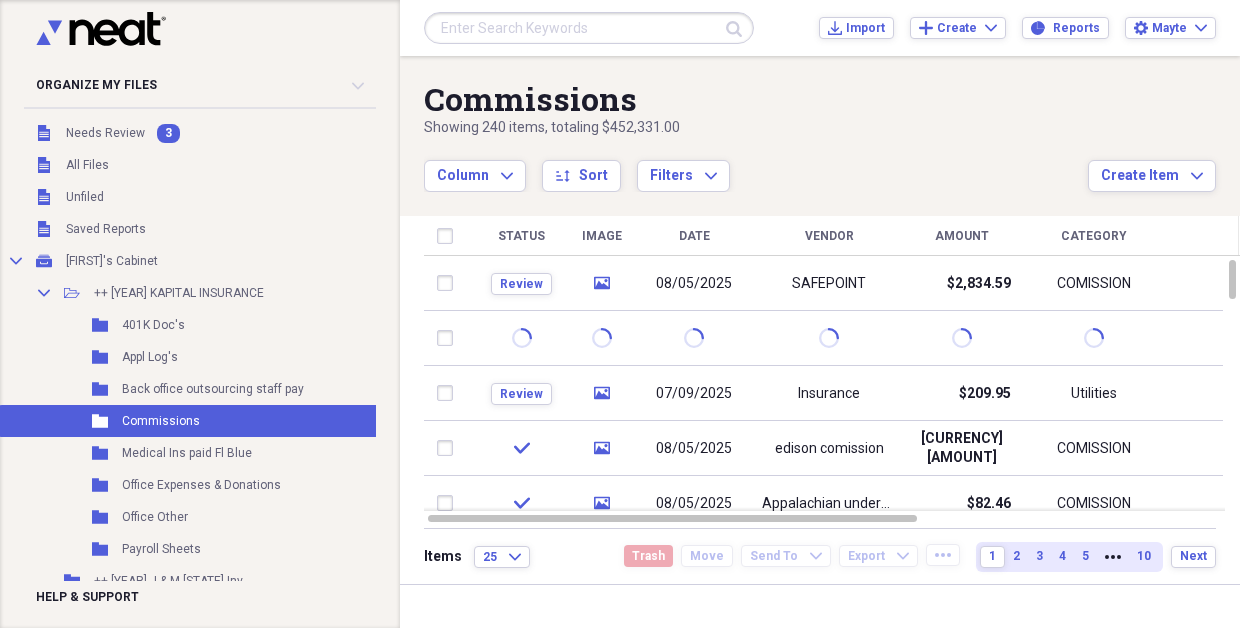 click on "Column Expand sort Sort Filters  Expand" at bounding box center [756, 165] 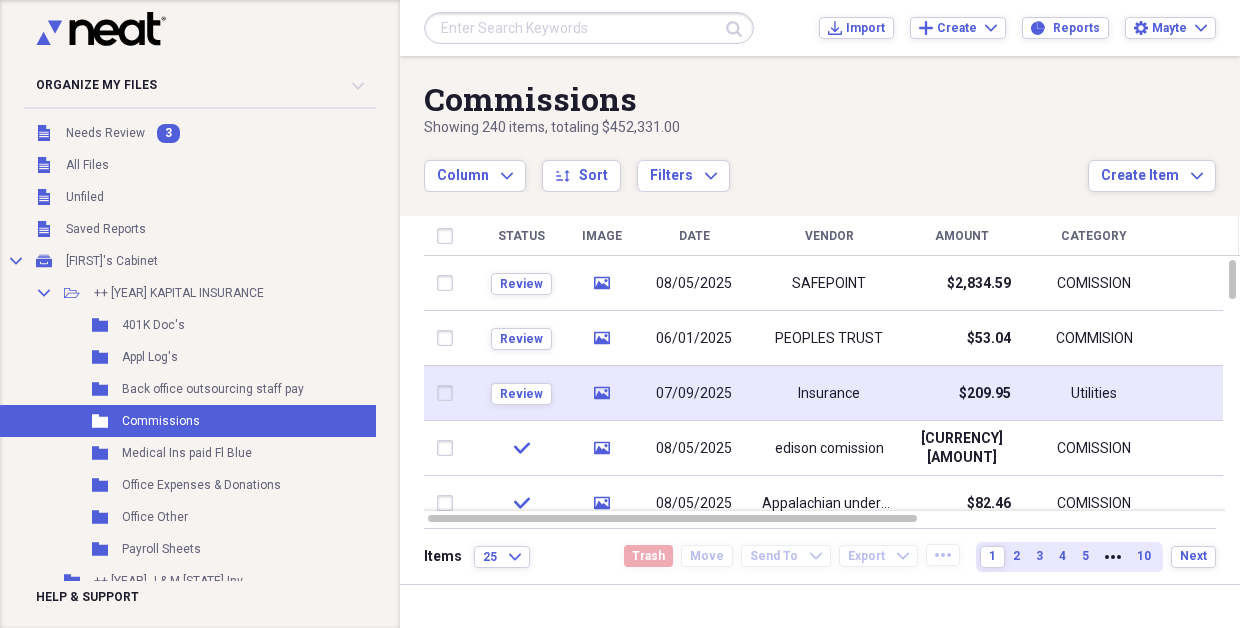 click on "Insurance" at bounding box center (829, 394) 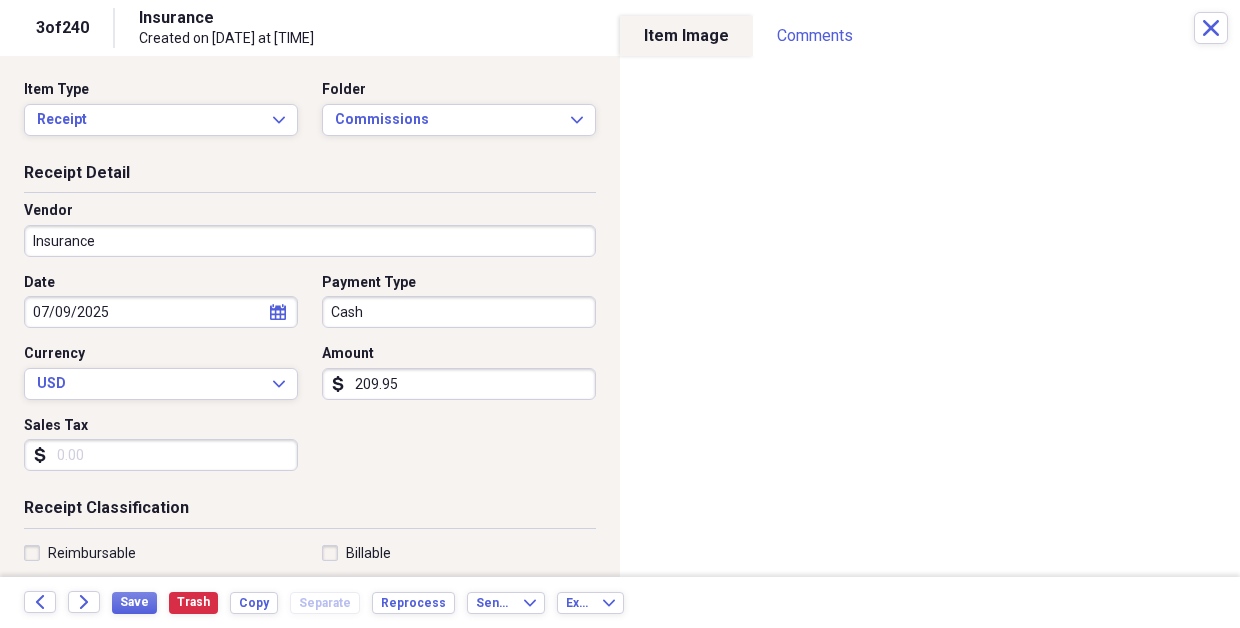 click on "Insurance" at bounding box center [310, 241] 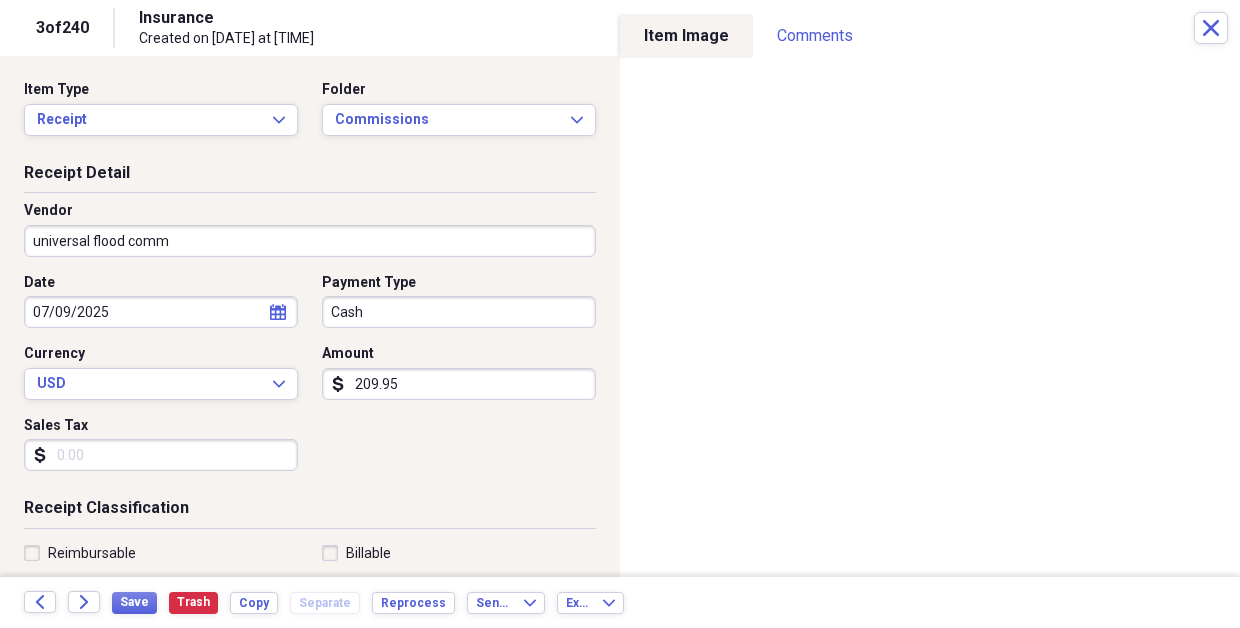 type on "universal flood comm" 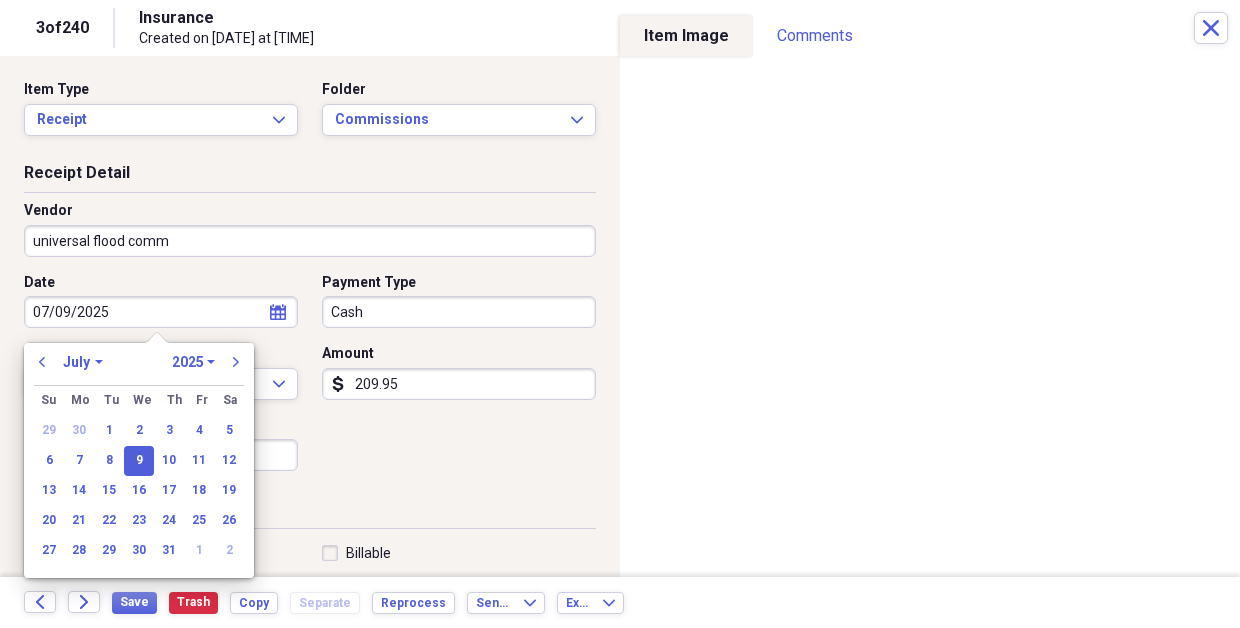 drag, startPoint x: 120, startPoint y: 311, endPoint x: -3, endPoint y: 291, distance: 124.61541 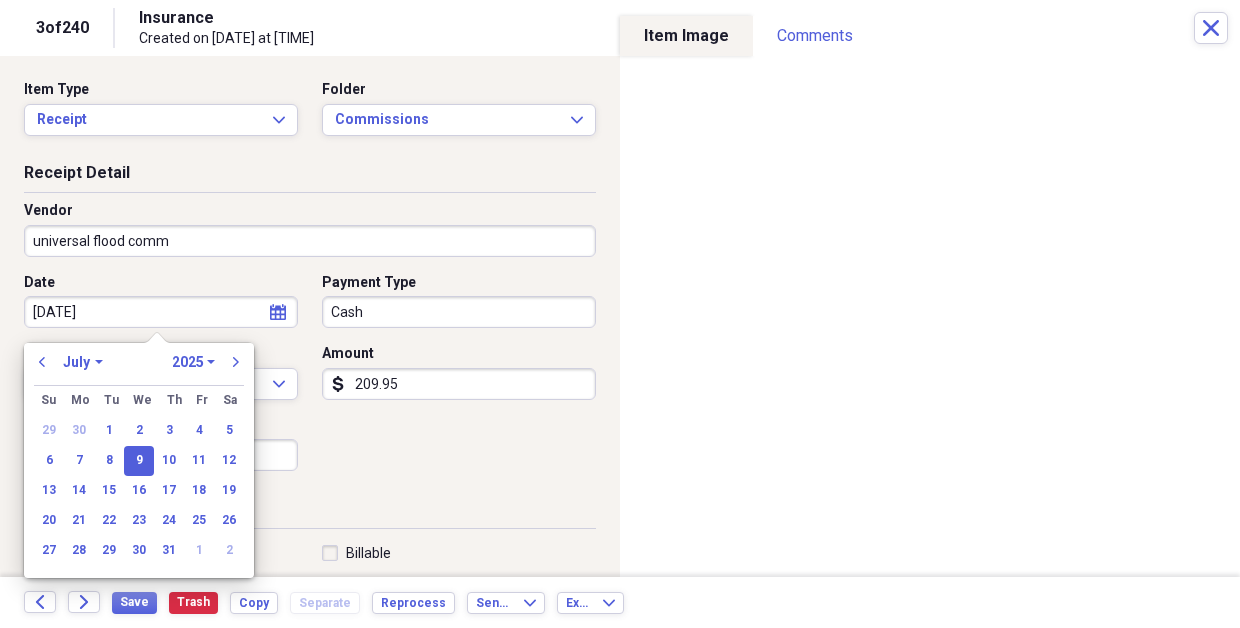 type on "8/5/25" 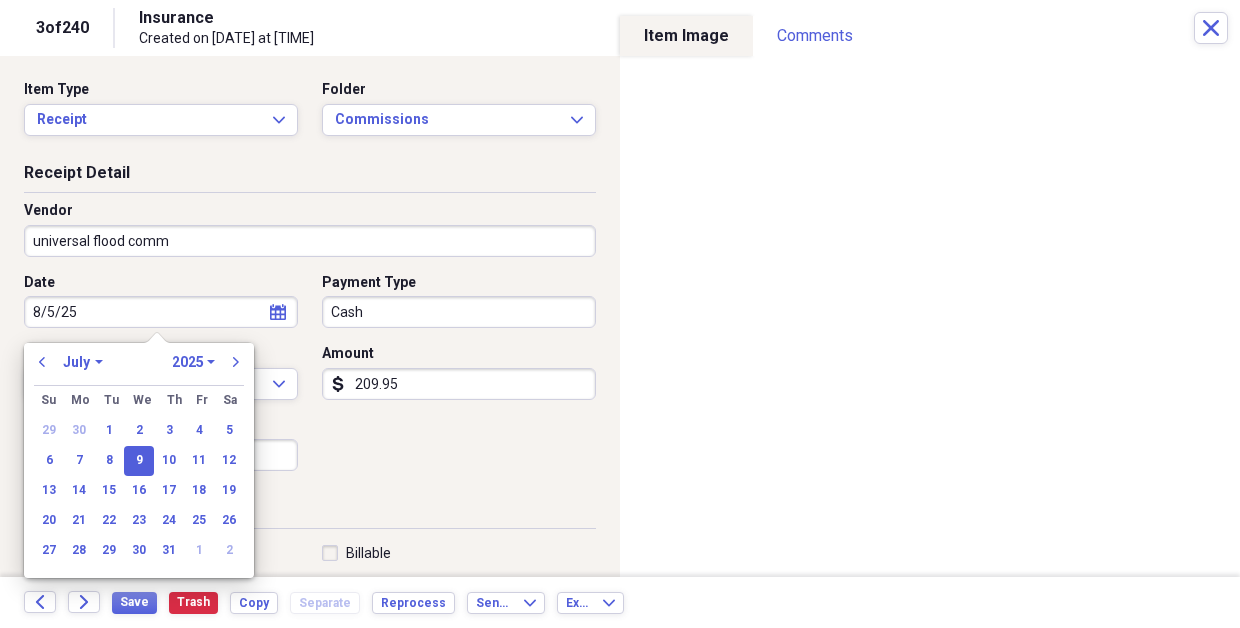 select on "7" 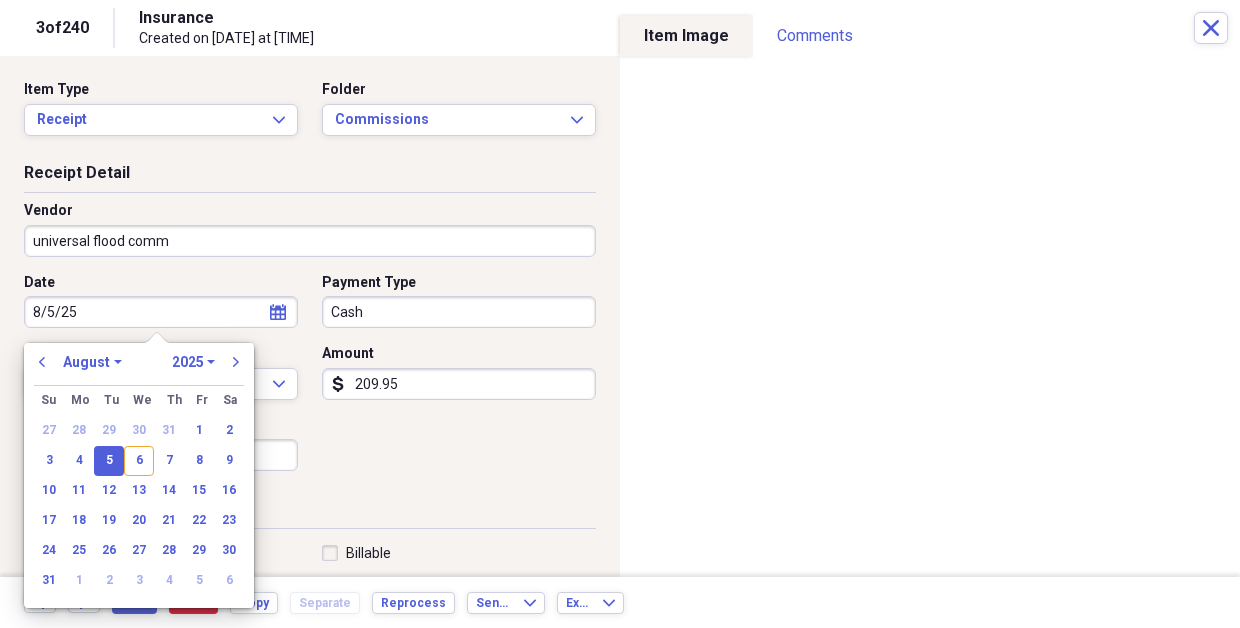 type on "08/05/2025" 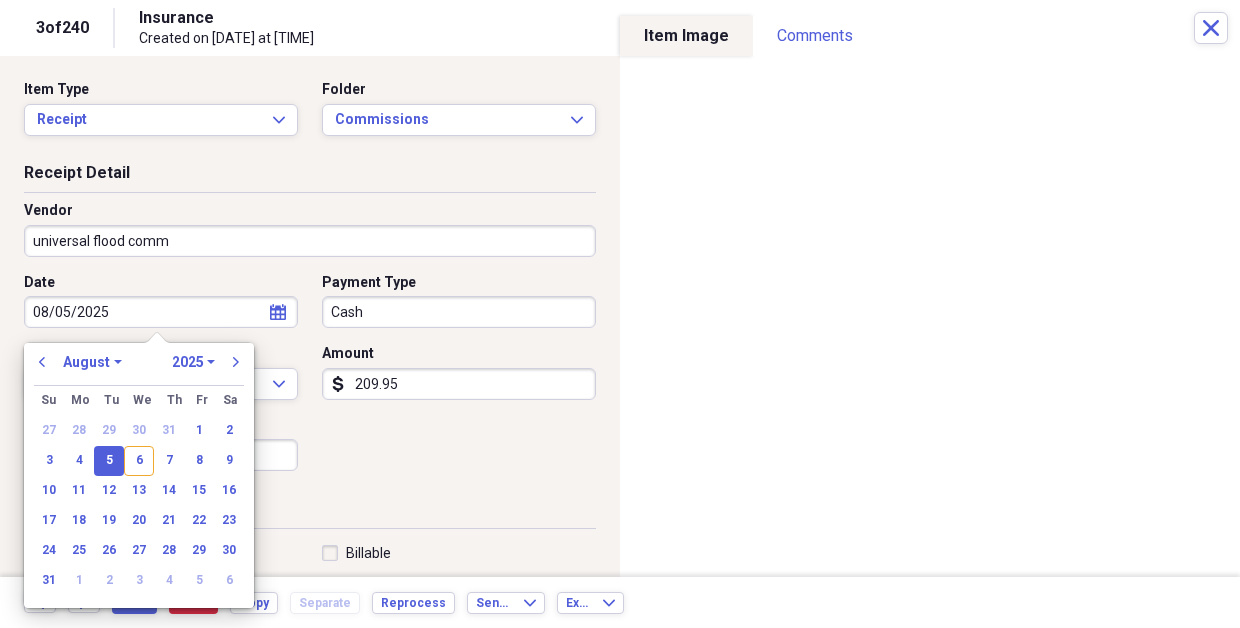 click on "Receipt Detail Vendor universal flood comm Date 08/05/2025 calendar Calendar Payment Type Cash Currency USD Expand Amount dollar-sign 209.95 Sales Tax dollar-sign" at bounding box center (310, 330) 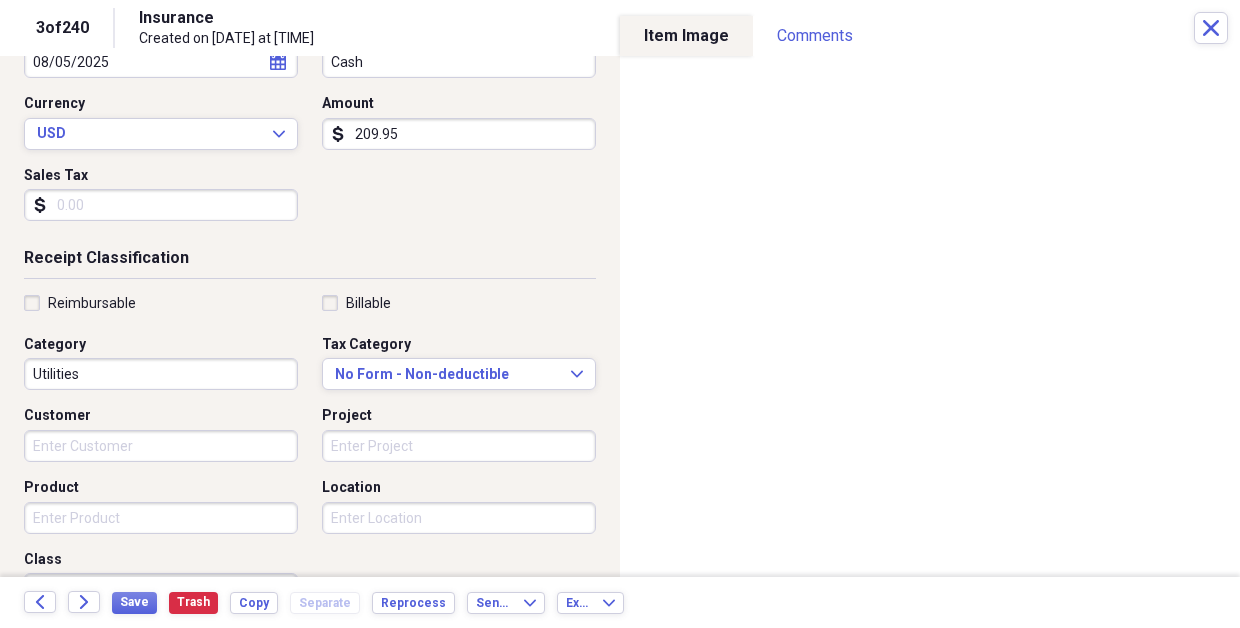 scroll, scrollTop: 300, scrollLeft: 0, axis: vertical 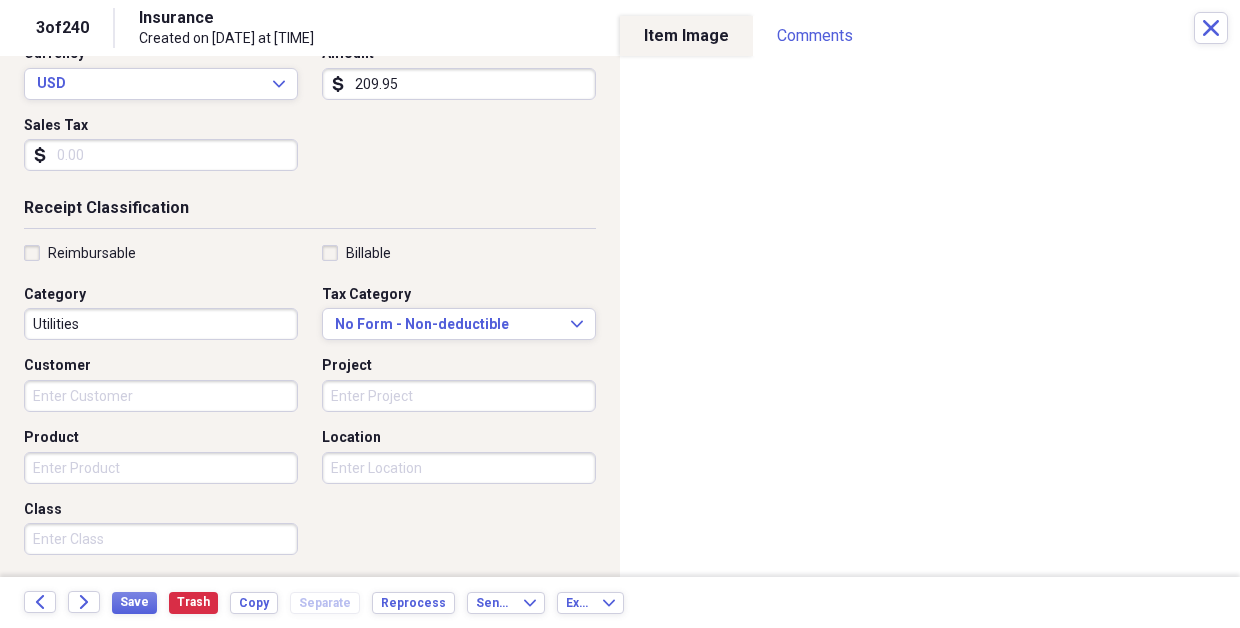 click on "Utilities" at bounding box center [161, 324] 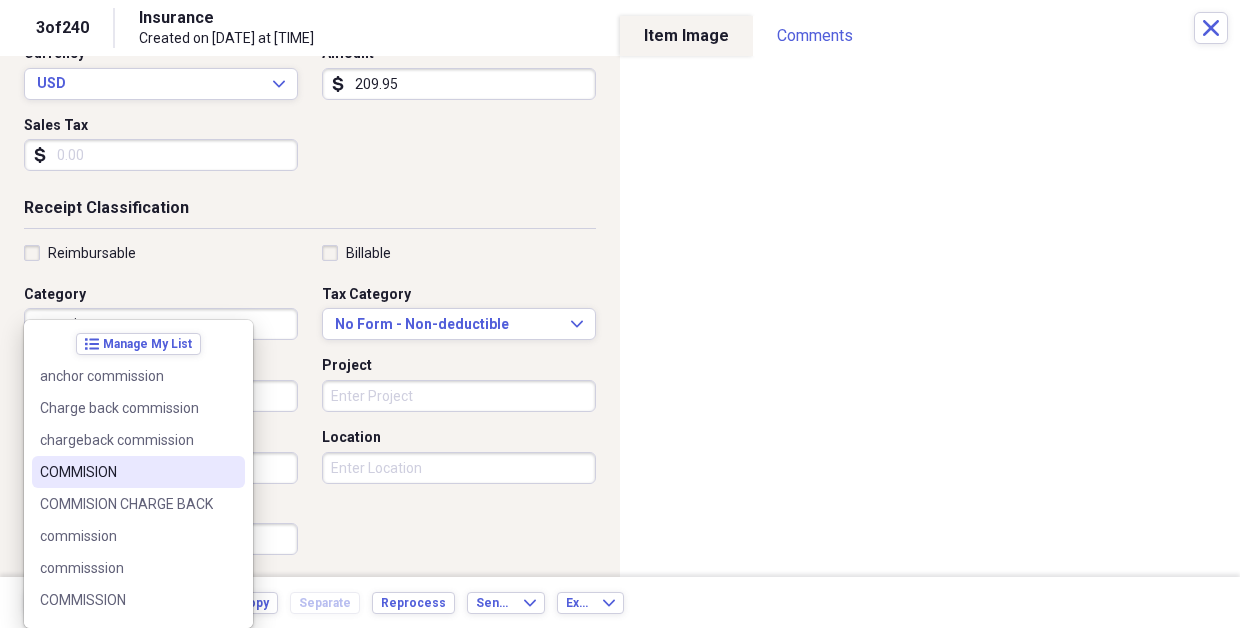 click on "Receipt Classification" at bounding box center [310, 212] 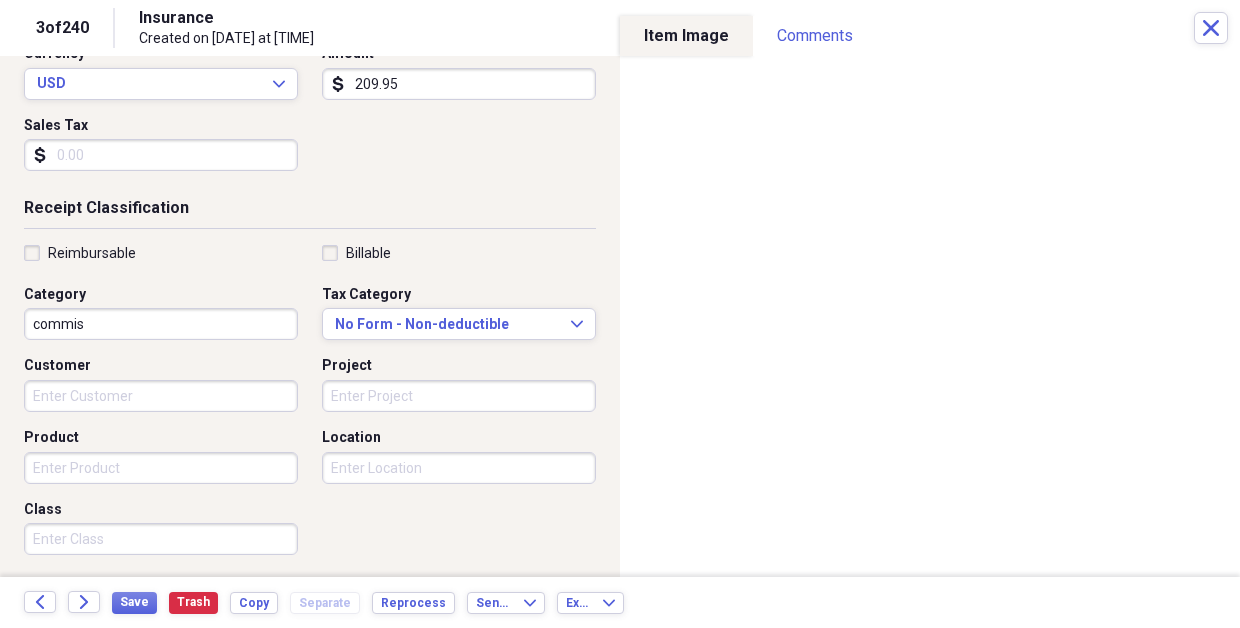 click on "Organize My Files 2 Collapse Unfiled Needs Review 2 Unfiled All Files Unfiled Unfiled Unfiled Saved Reports Collapse My Cabinet [NAME]'s Cabinet Add Folder Collapse Open Folder ++ [YEAR] KAPITAL INSURANCE Add Folder Folder 401K Doc's Add Folder Folder Appl Log's Add Folder Folder Back office outsourcing staff pay Add Folder Folder Commissions Add Folder Folder Medical Ins paid Fl Blue Add Folder Folder Office Expenses & Donations Add Folder Folder Office Other Add Folder Folder Payroll Sheets Add Folder Folder ++ [YEAR] J & M Florida Inv Add Folder Folder ++ [YEAR] Jams Florida Add Folder Folder ++ [YEAR] Personal & Medical Receipts Add Folder Folder +++ Old & new company contracts & Doc's Add Folder Folder +++ Personal Doc's and Medical Docs ( NO receipts) Add Folder Expand Folder [YEAR] Add Folder Expand Folder [YEAR] Add Folder Expand Folder [YEAR] Add Folder Expand Folder [YEAR] Add Folder Expand Folder [YEAR] Add Folder Expand Folder [YEAR] Add Folder Expand Folder [YEAR] Add Folder Expand Folder [YEAR]" at bounding box center [620, 314] 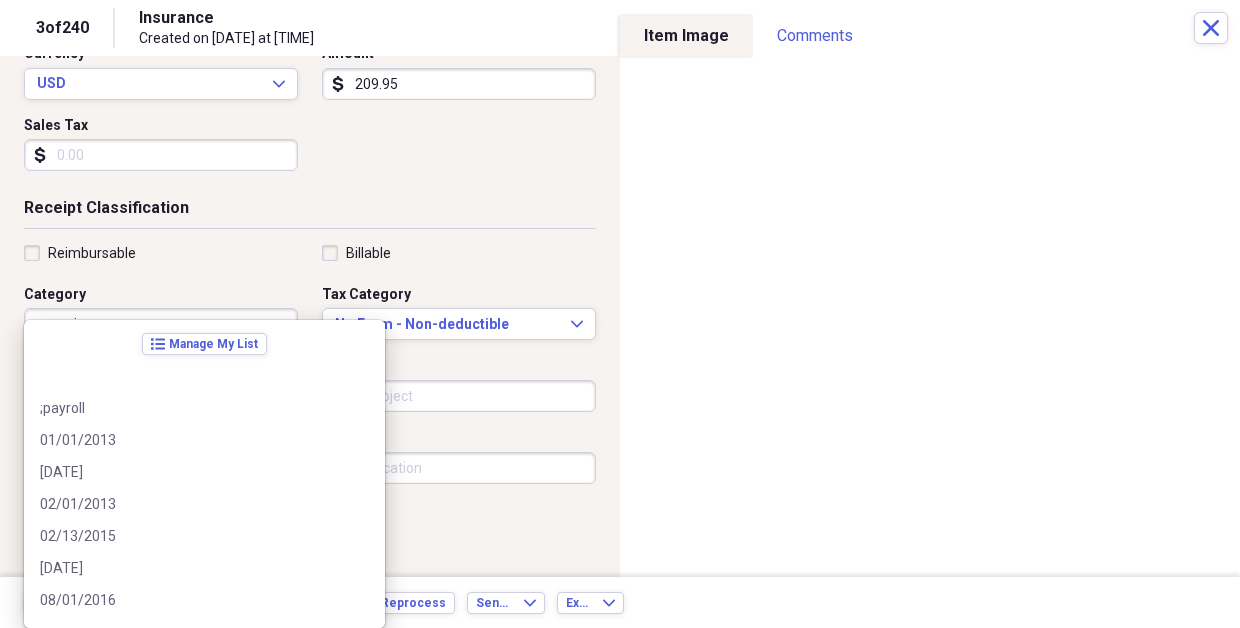scroll, scrollTop: 14940, scrollLeft: 0, axis: vertical 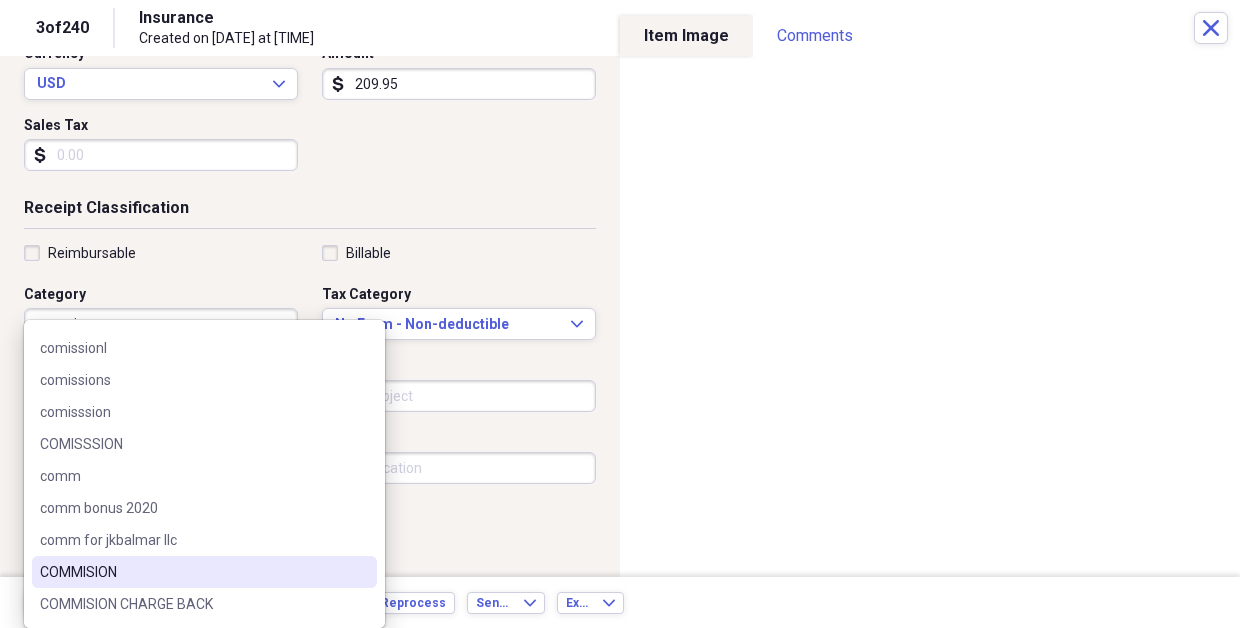 click on "COMMISION" at bounding box center [204, 572] 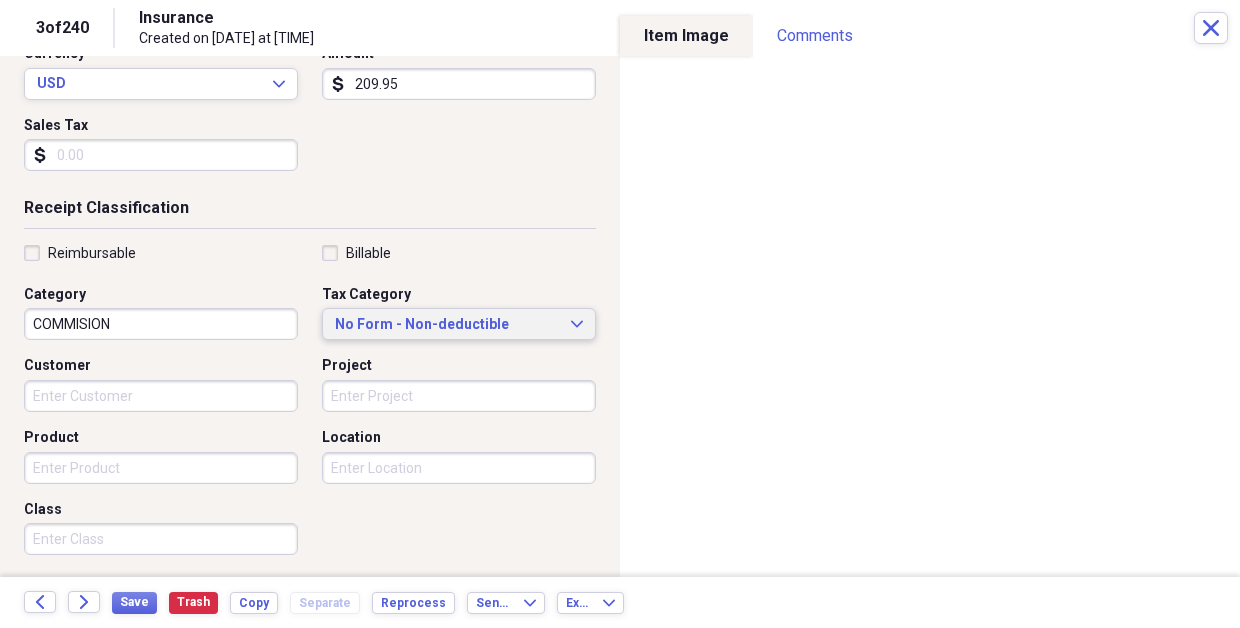 click on "No Form - Non-deductible Expand" at bounding box center [459, 324] 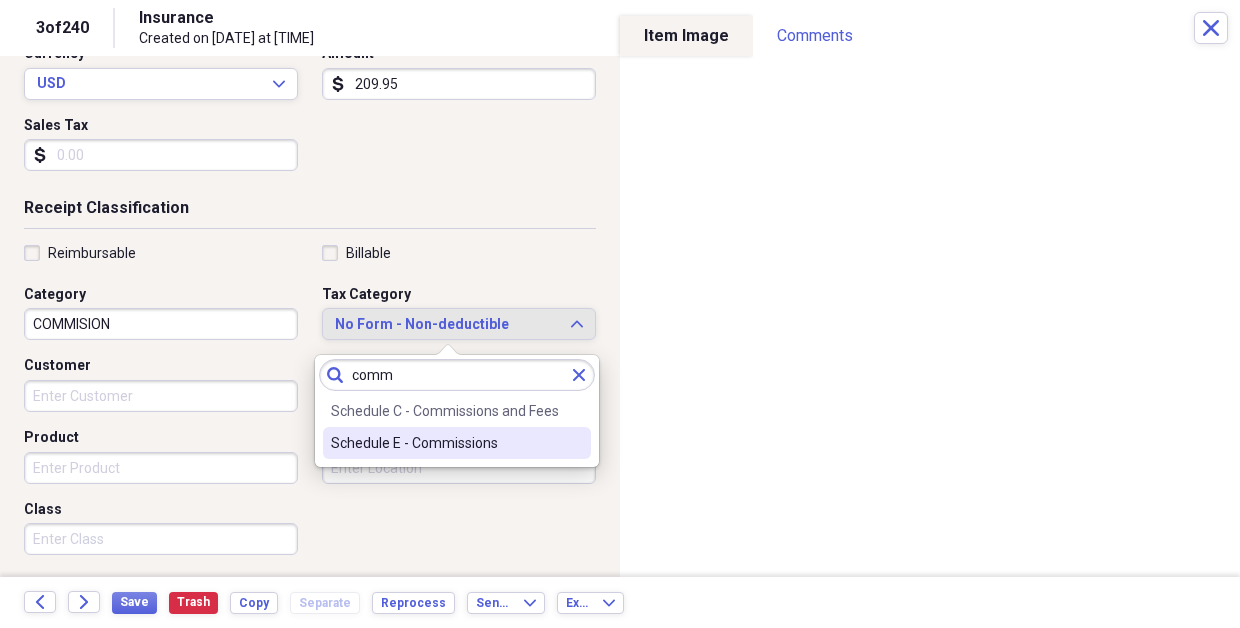 type on "comm" 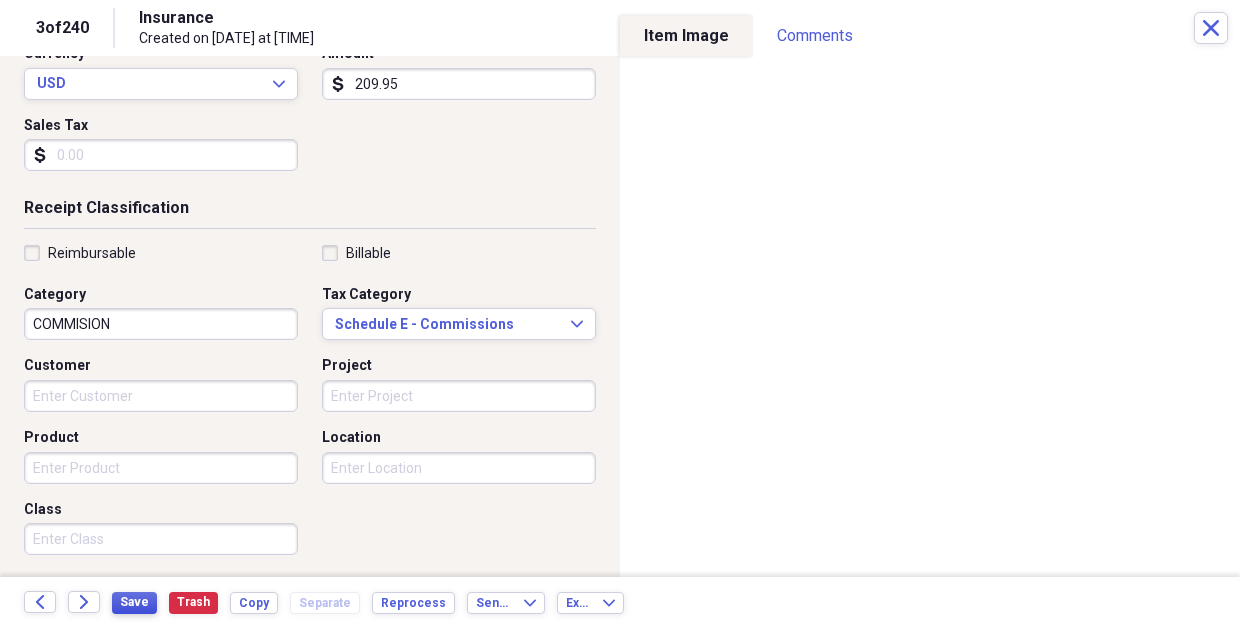 click on "Save" at bounding box center [134, 602] 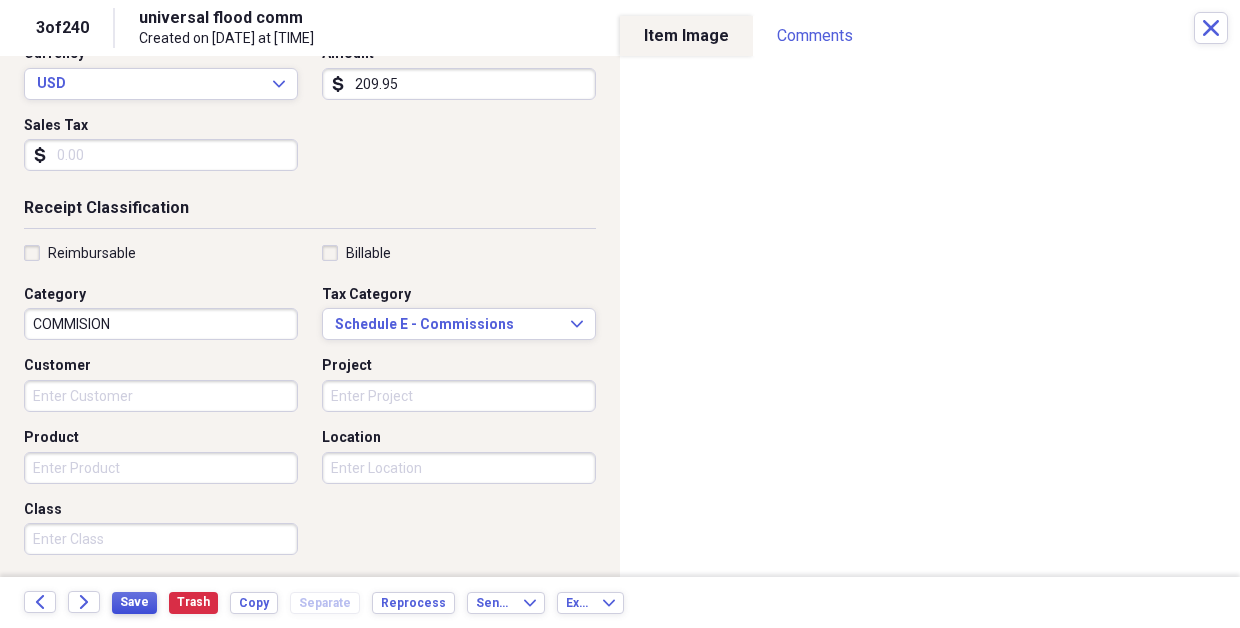 click on "Save" at bounding box center [134, 602] 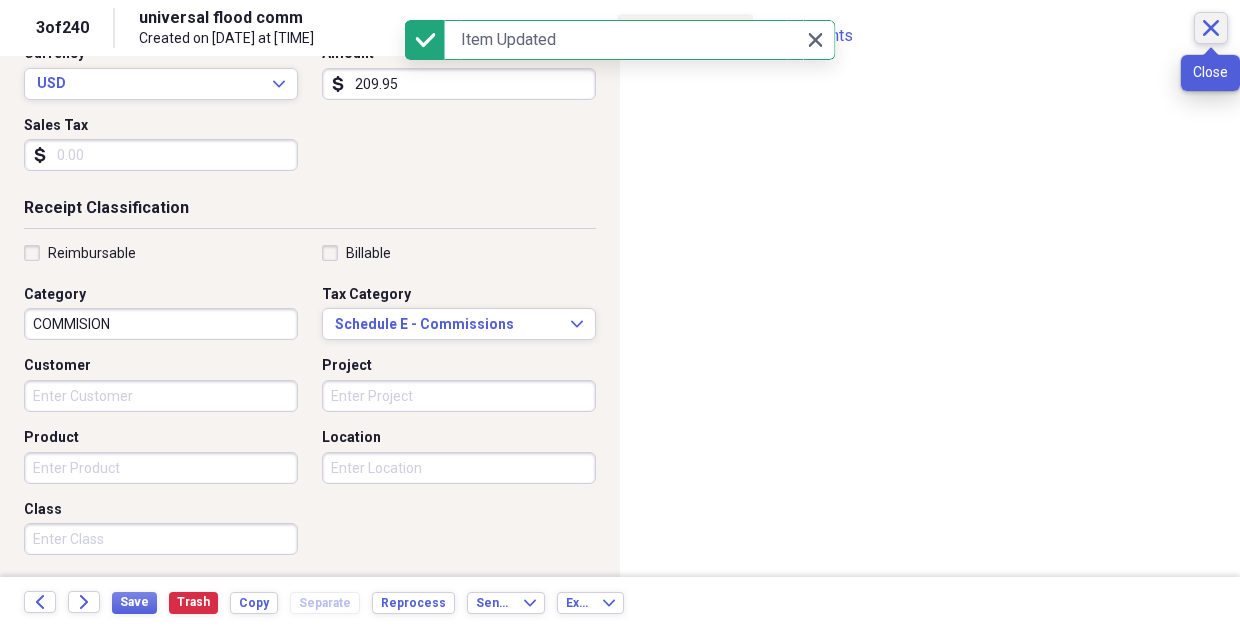 click on "Close" 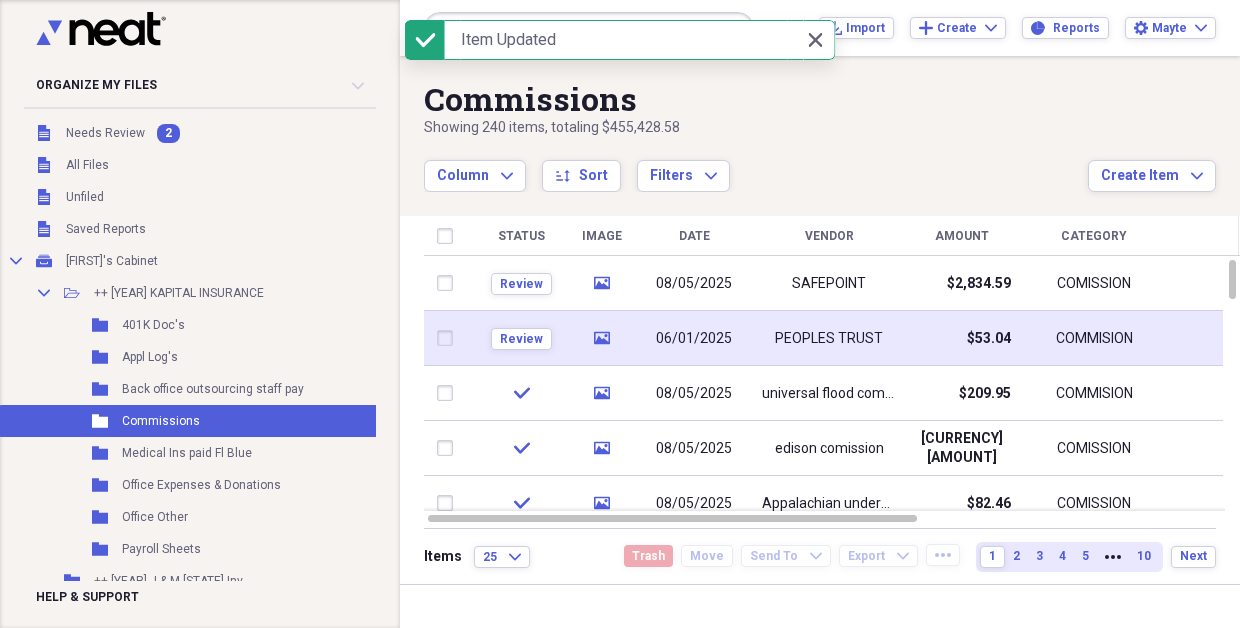 click on "06/01/2025" at bounding box center [694, 338] 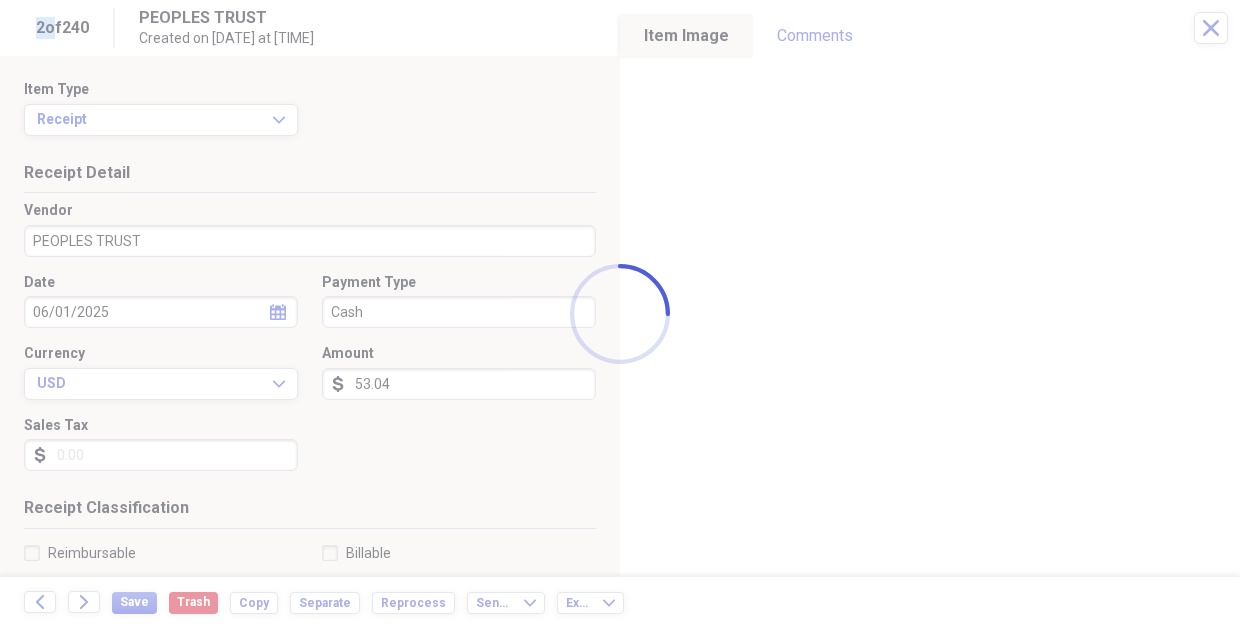 click at bounding box center [620, 314] 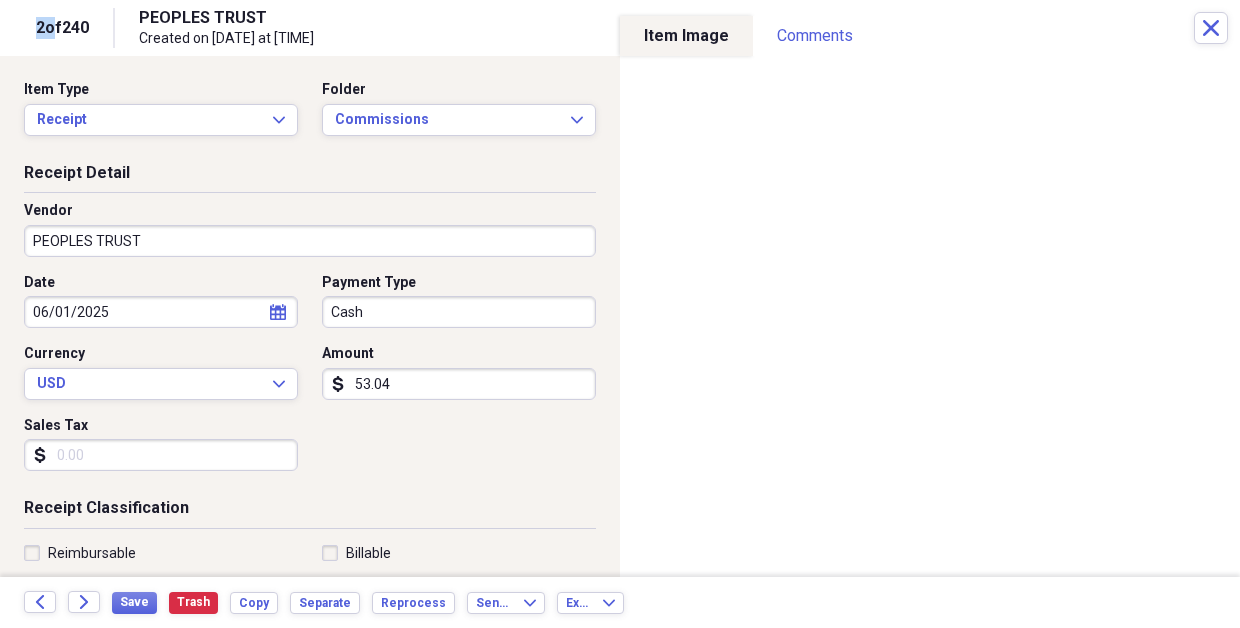 click on "PEOPLES TRUST" at bounding box center (310, 241) 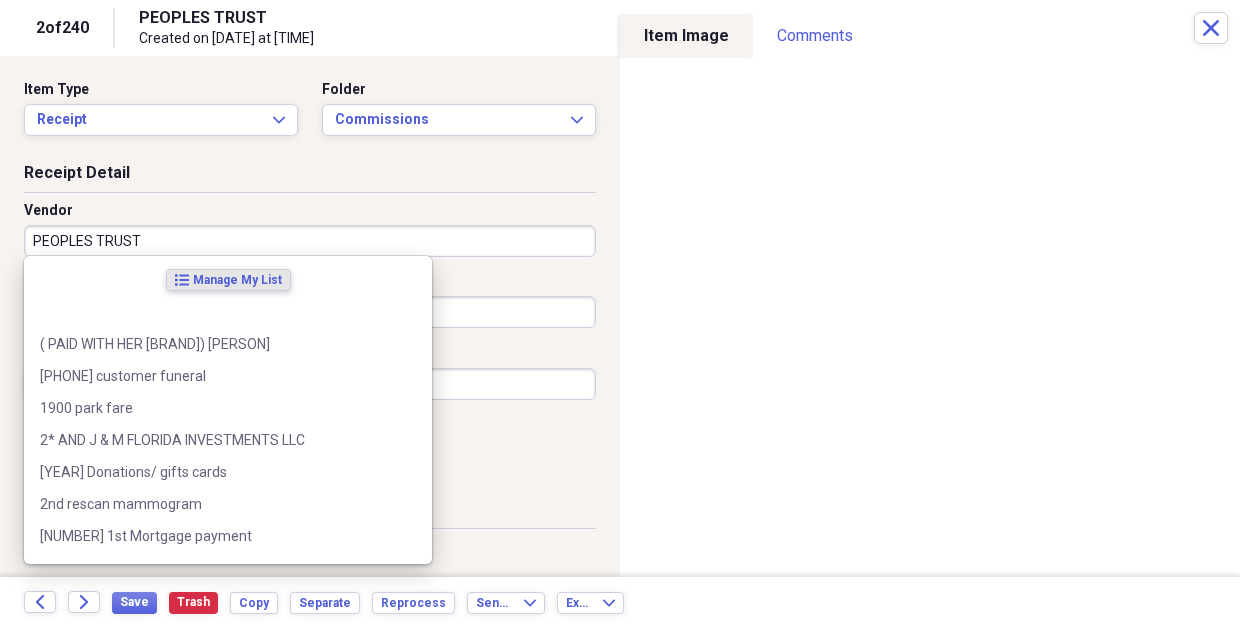 click on "PEOPLES TRUST" at bounding box center (310, 241) 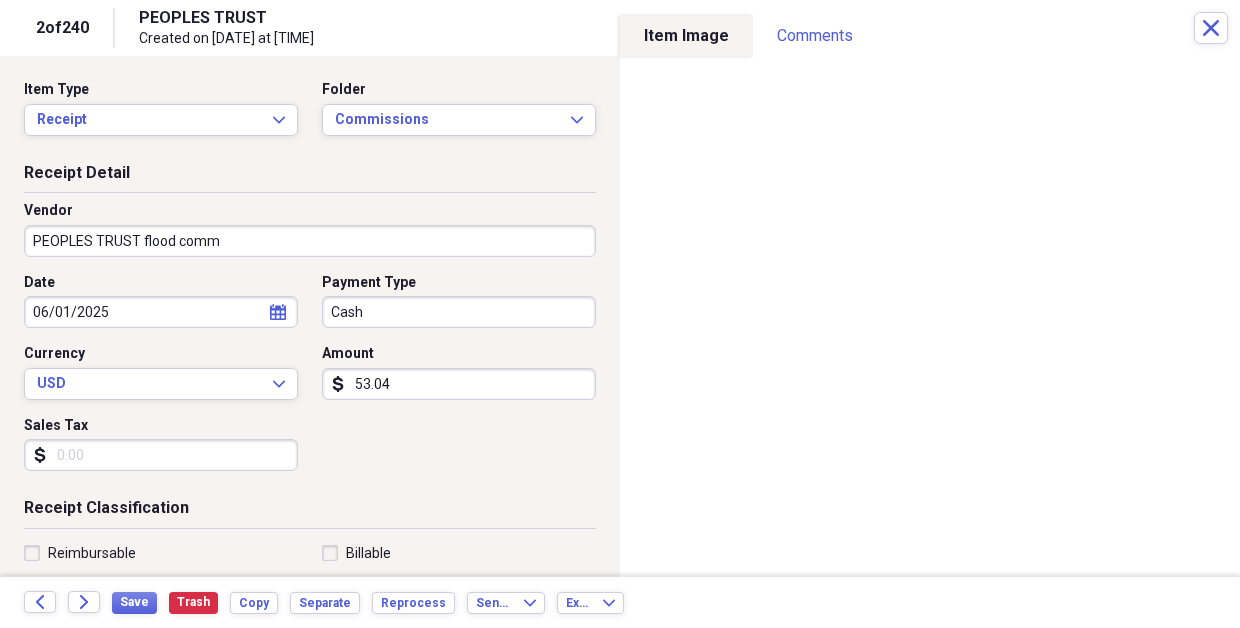 scroll, scrollTop: 200, scrollLeft: 0, axis: vertical 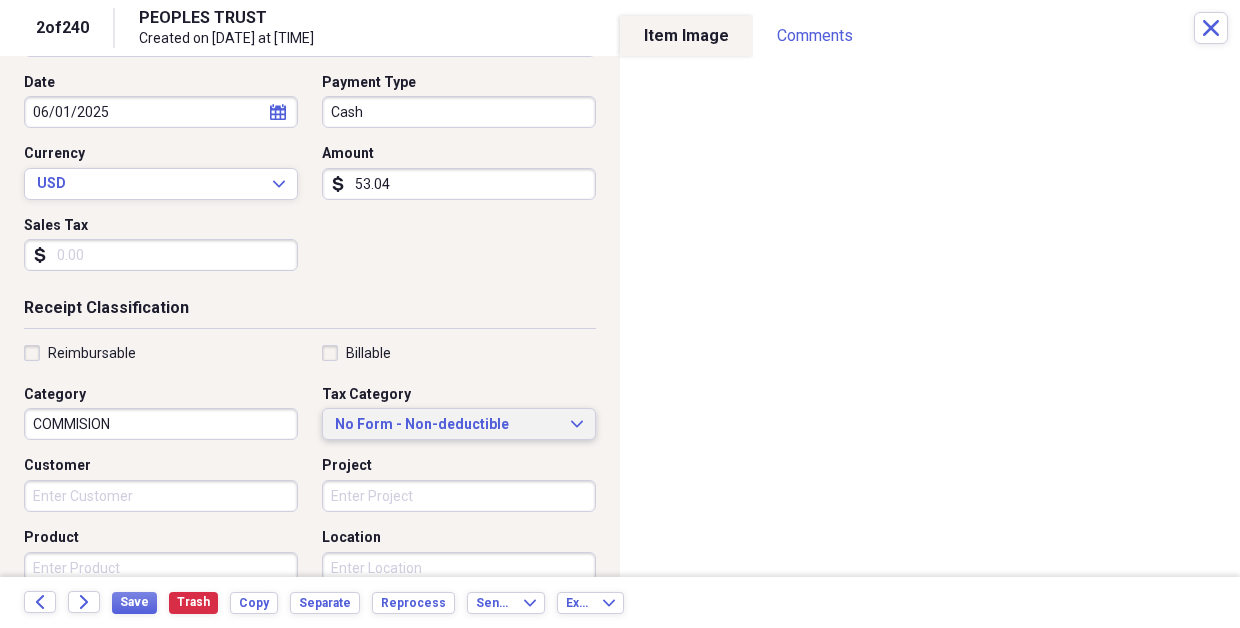 type on "PEOPLES TRUST flood comm" 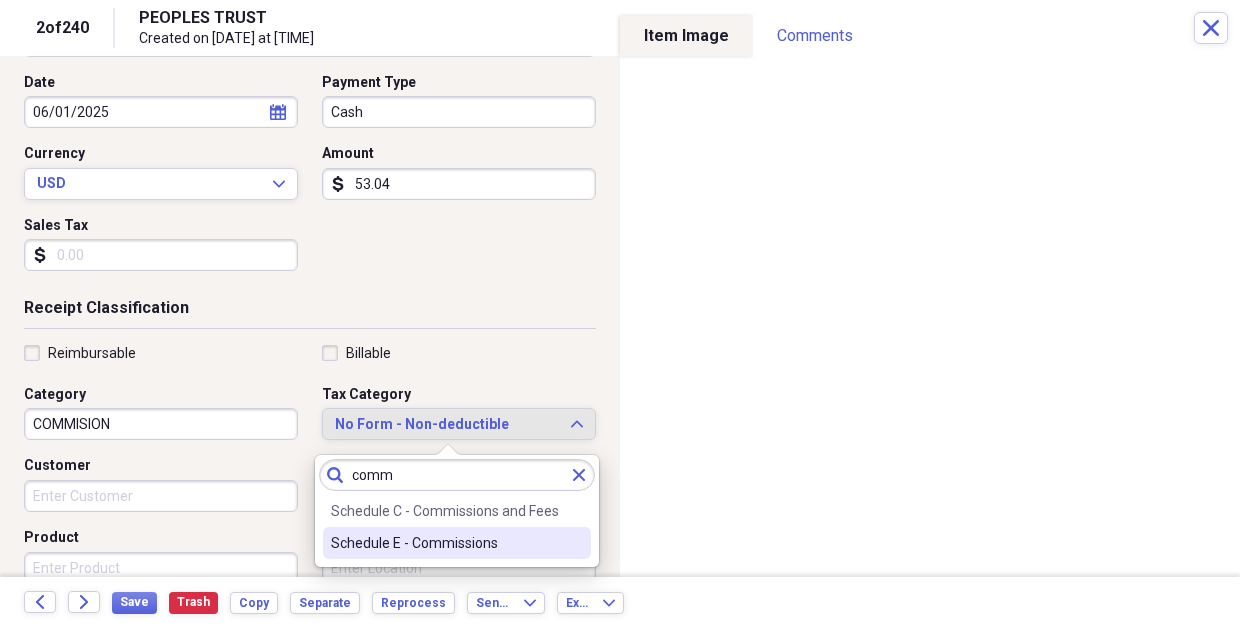 type on "comm" 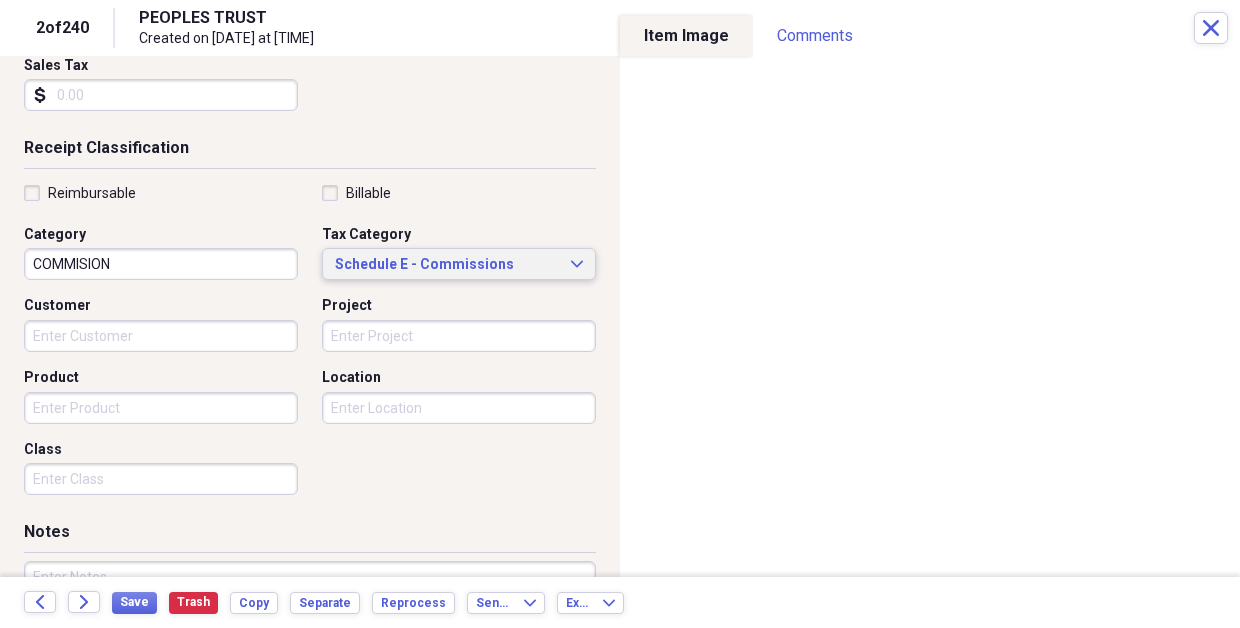scroll, scrollTop: 497, scrollLeft: 0, axis: vertical 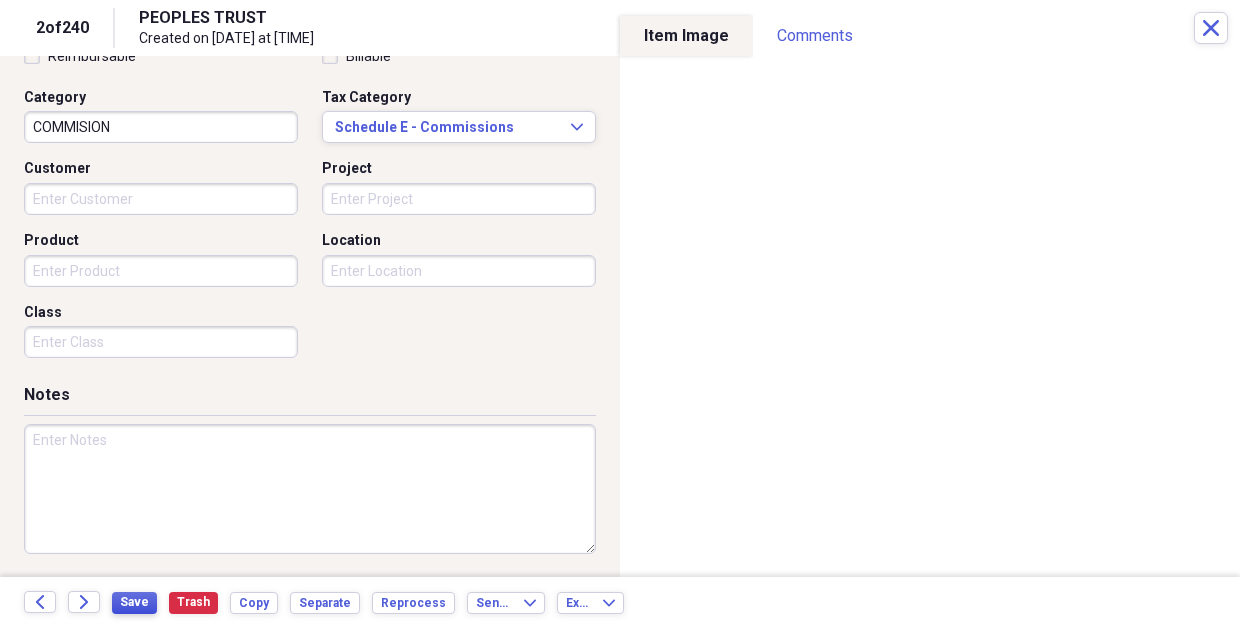 click on "Save" at bounding box center (134, 602) 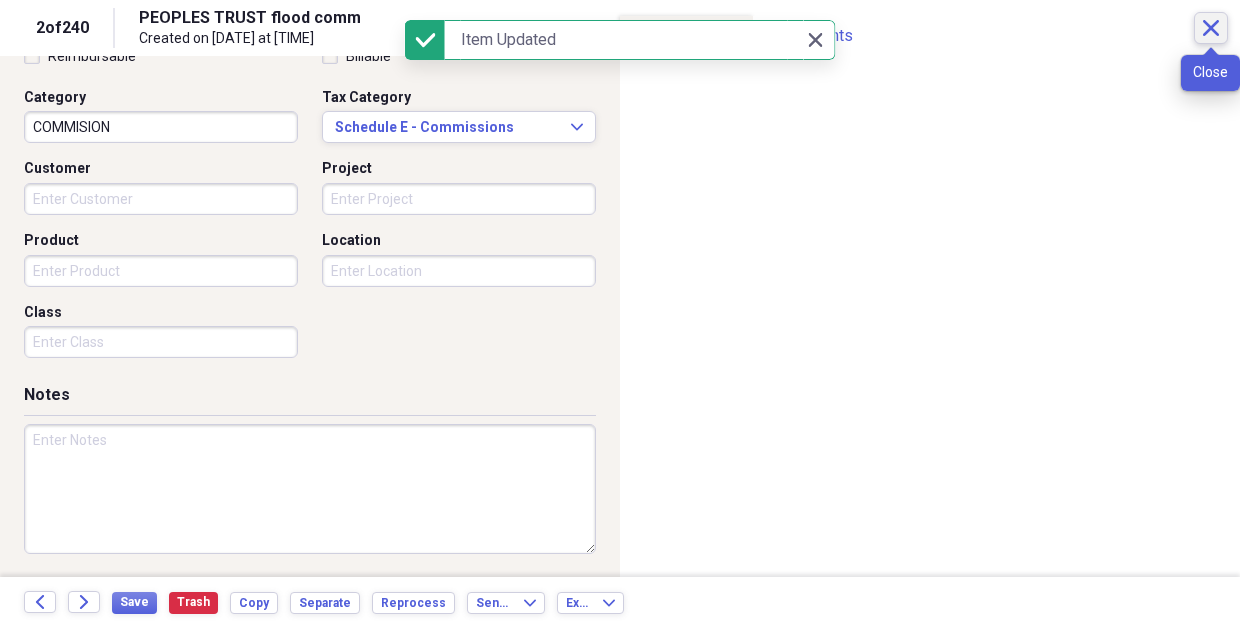 click on "Close" 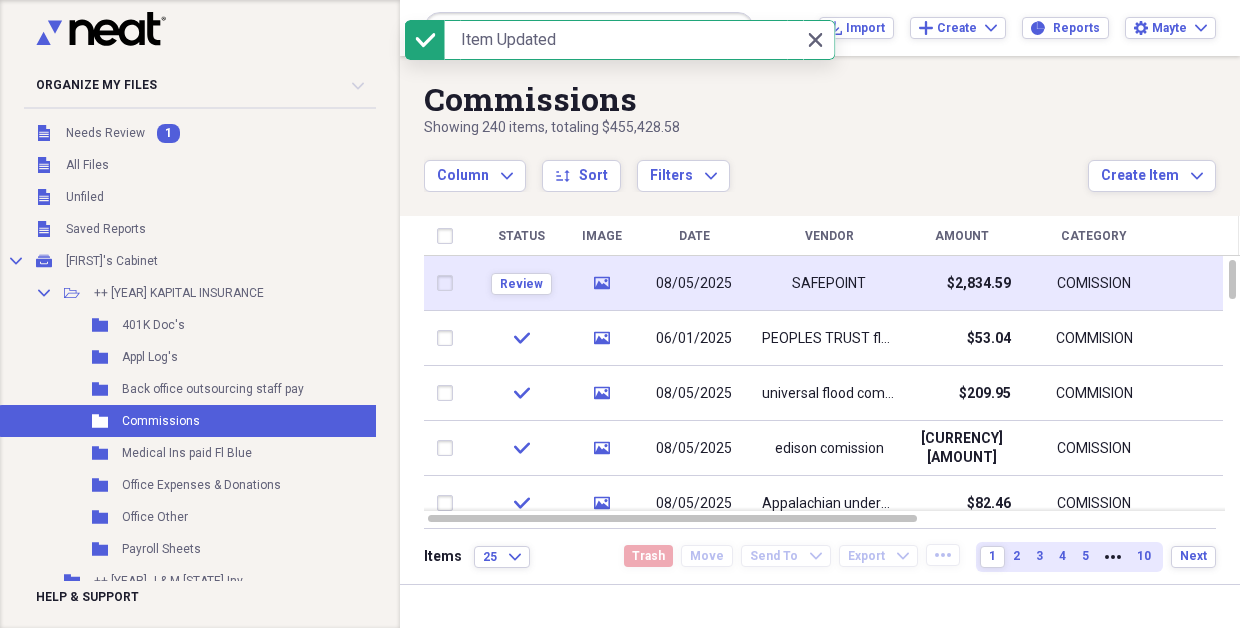 click on "08/05/2025" at bounding box center (694, 284) 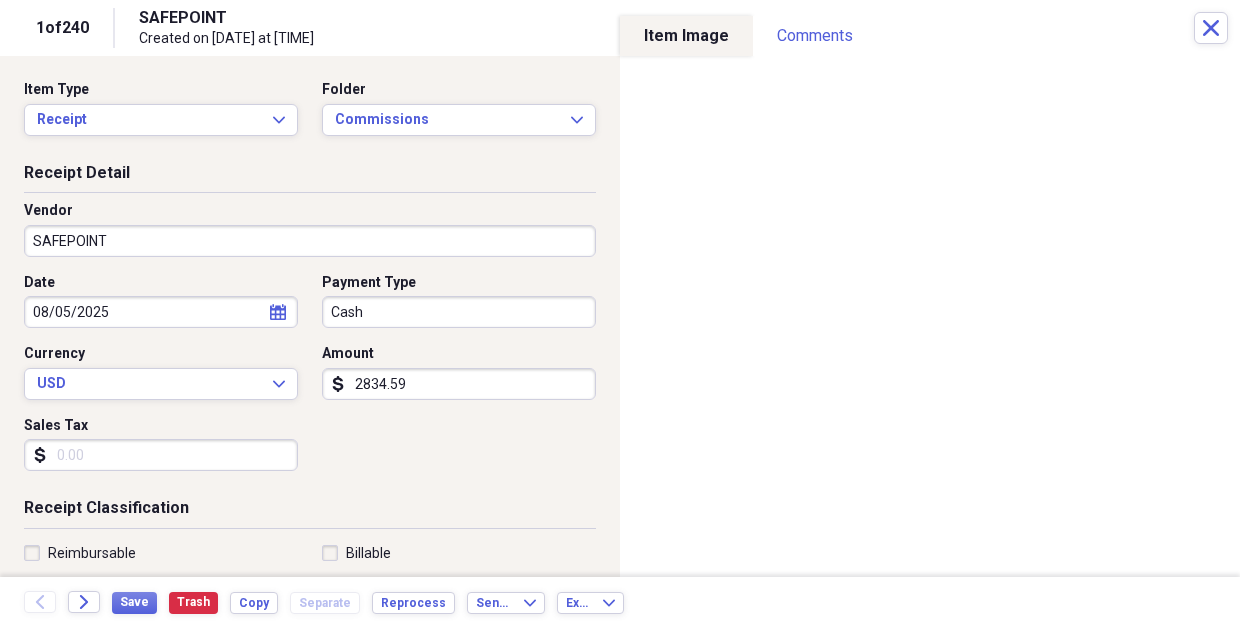 click on "SAFEPOINT" at bounding box center [310, 241] 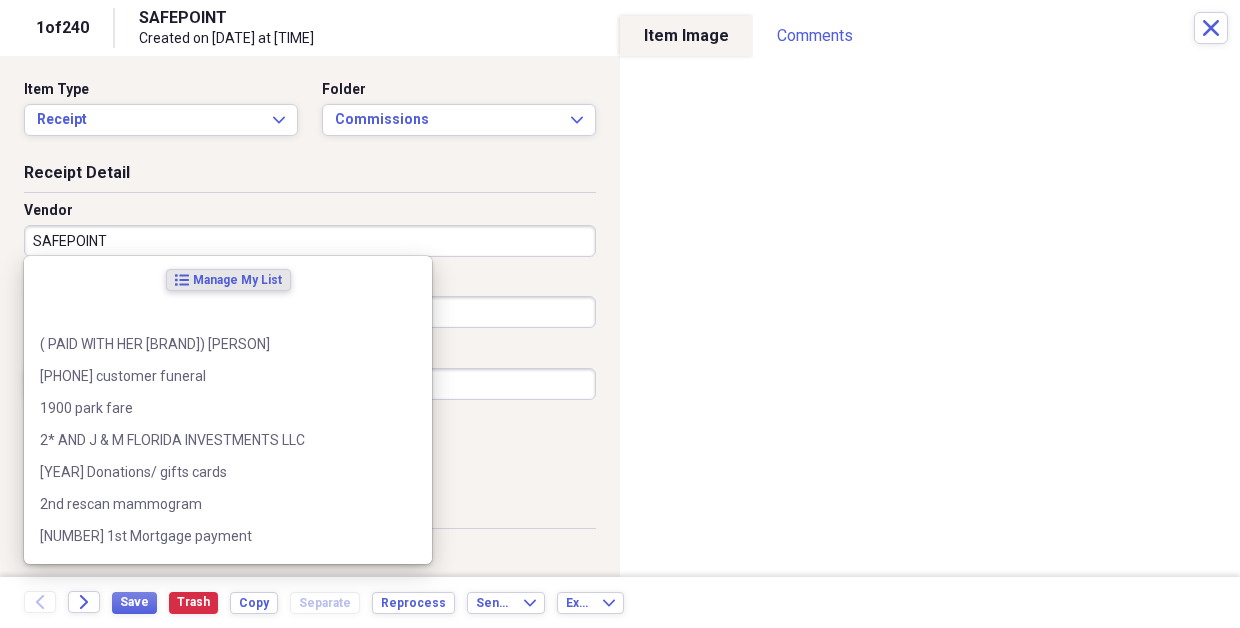 click on "SAFEPOINT" at bounding box center [310, 241] 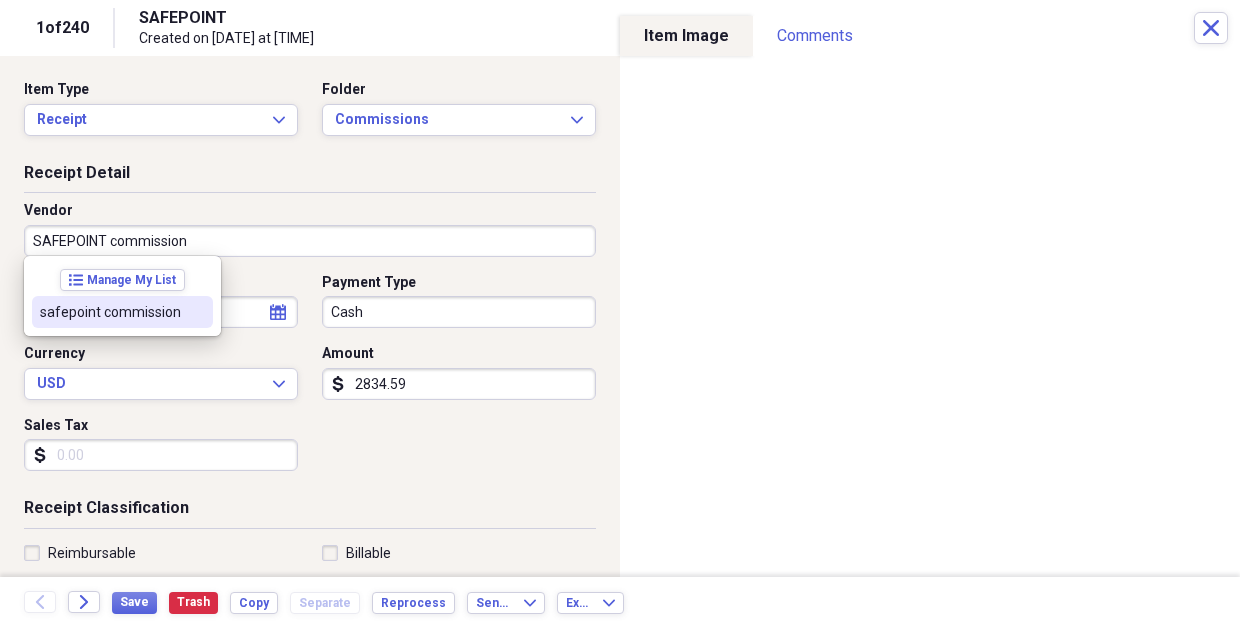 type on "SAFEPOINT commission" 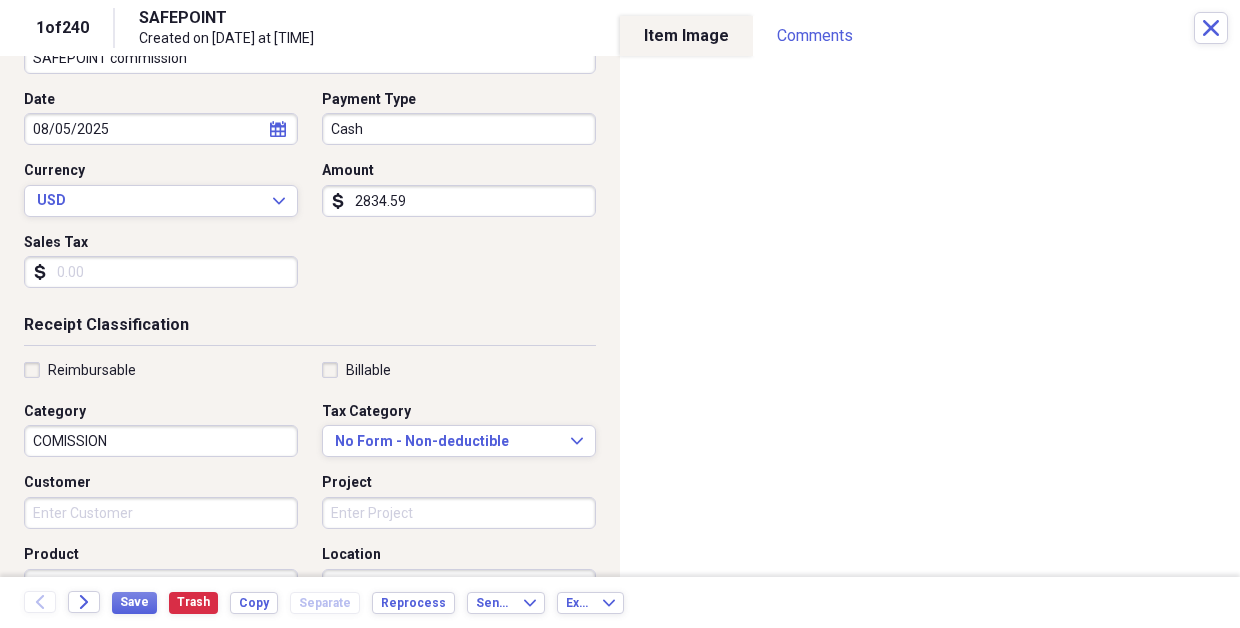 scroll, scrollTop: 200, scrollLeft: 0, axis: vertical 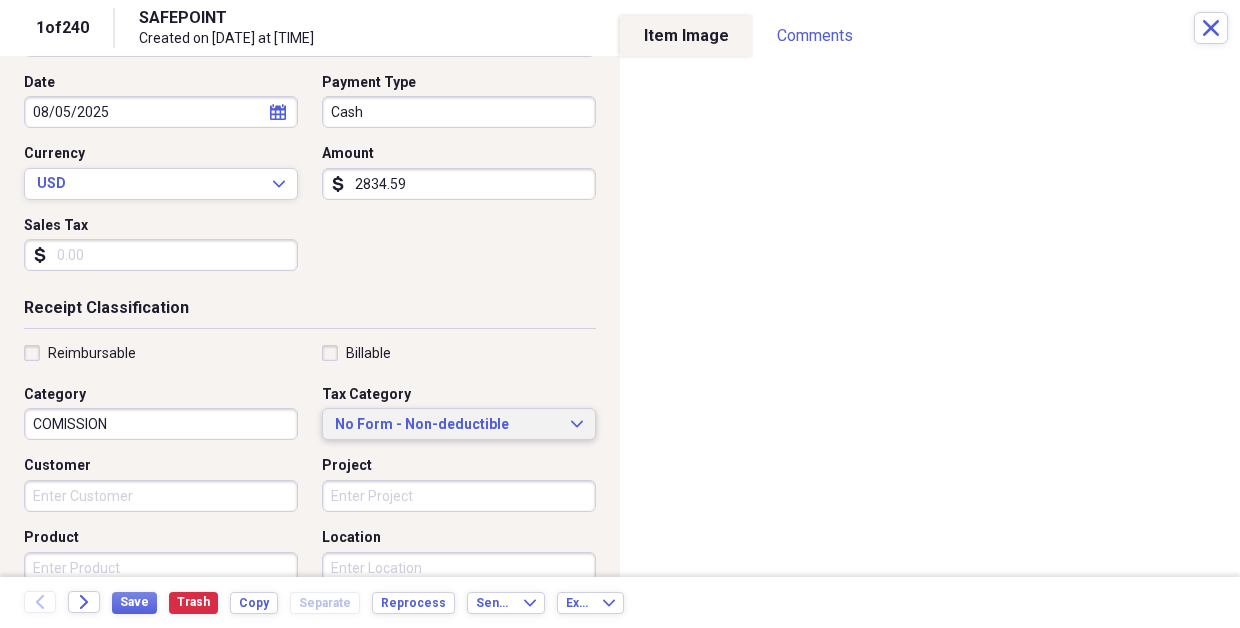 click on "No Form - Non-deductible" at bounding box center [447, 425] 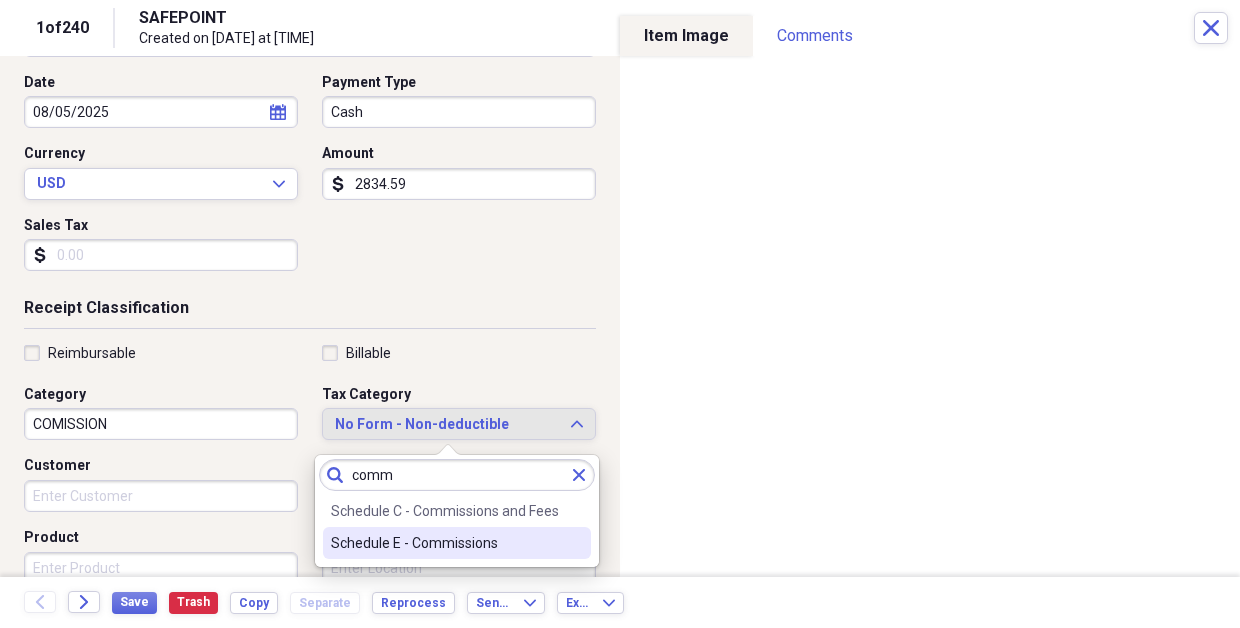 type on "comm" 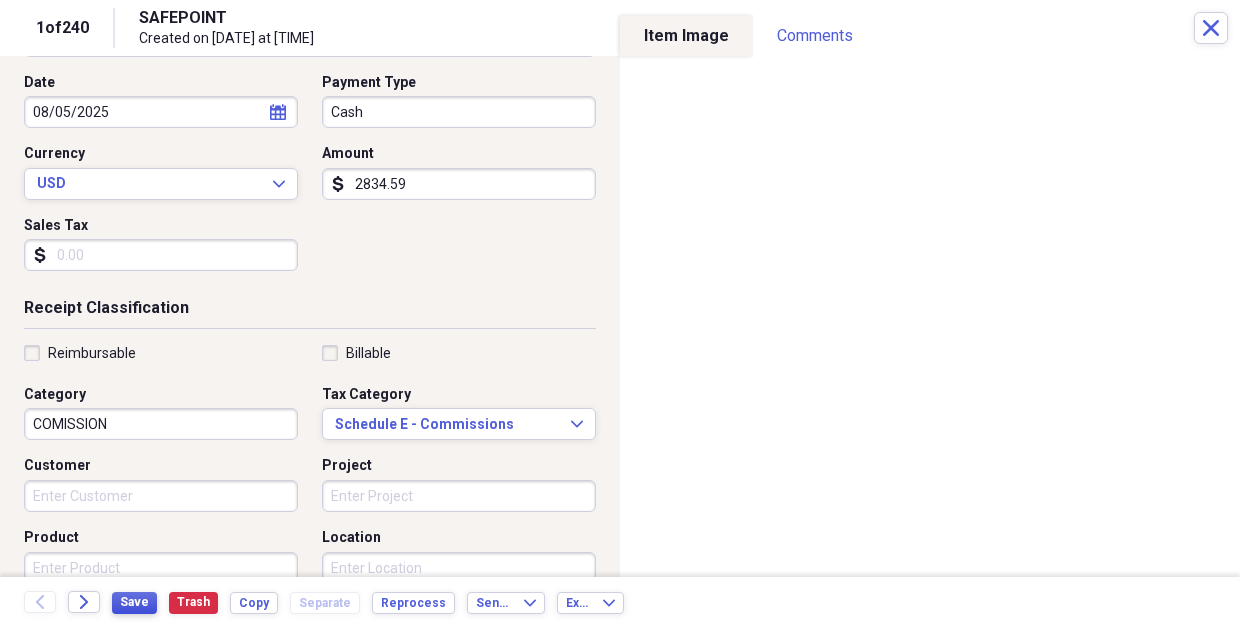 click on "Save" at bounding box center [134, 602] 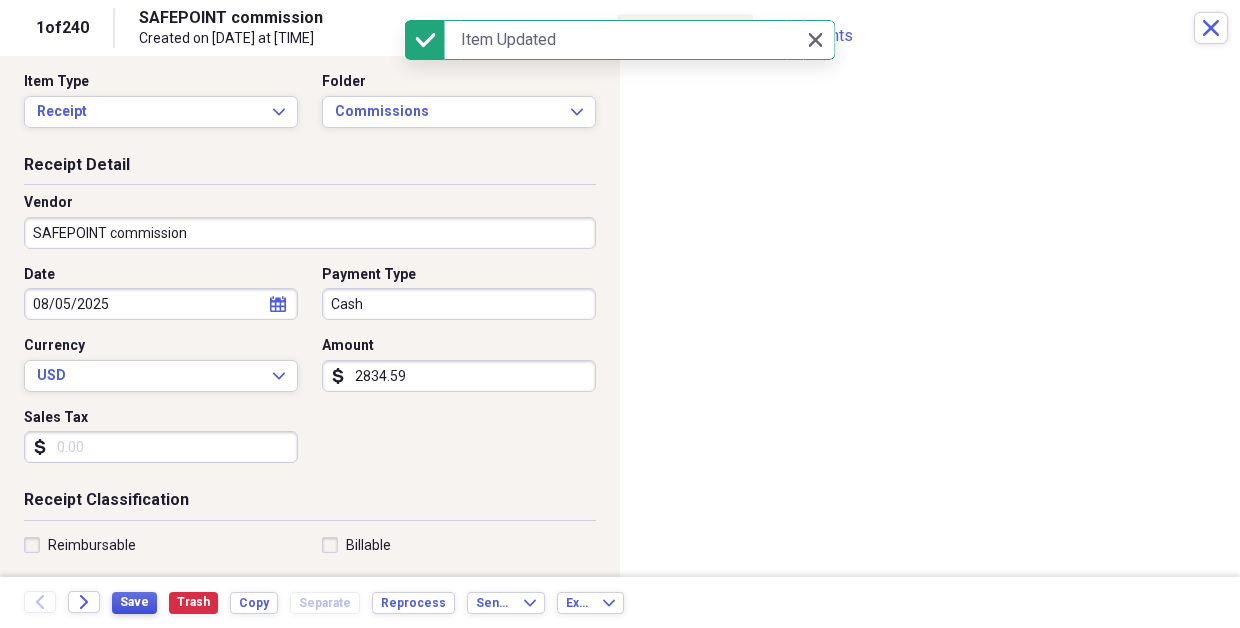 scroll, scrollTop: 0, scrollLeft: 0, axis: both 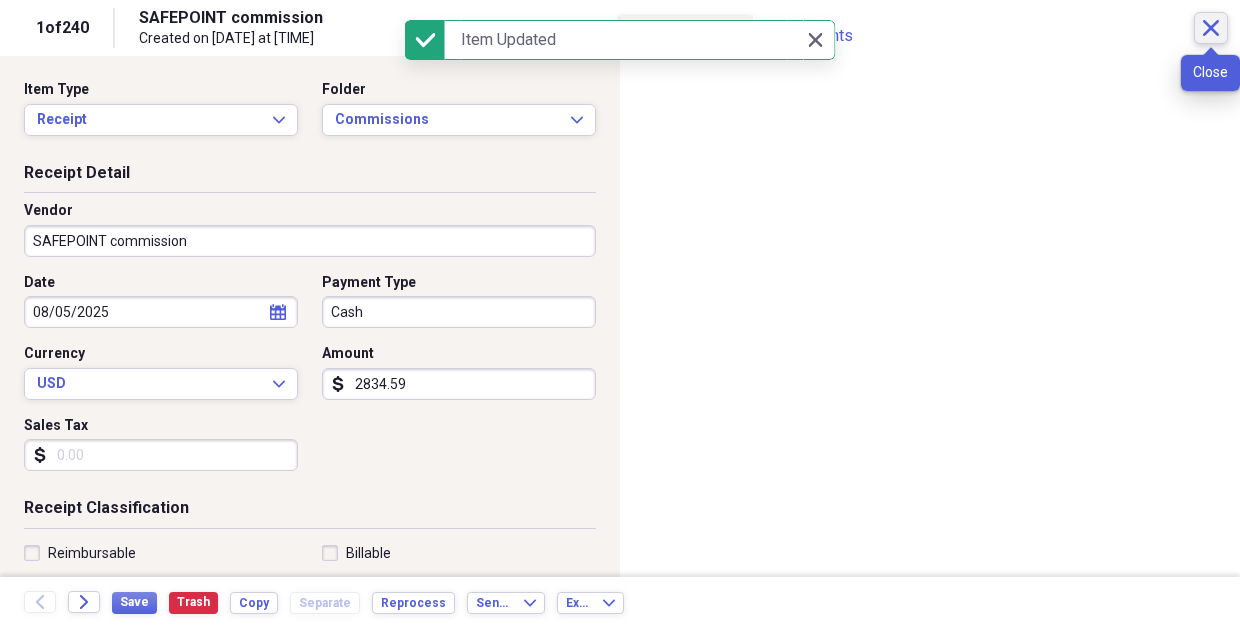click on "Close" at bounding box center (1211, 28) 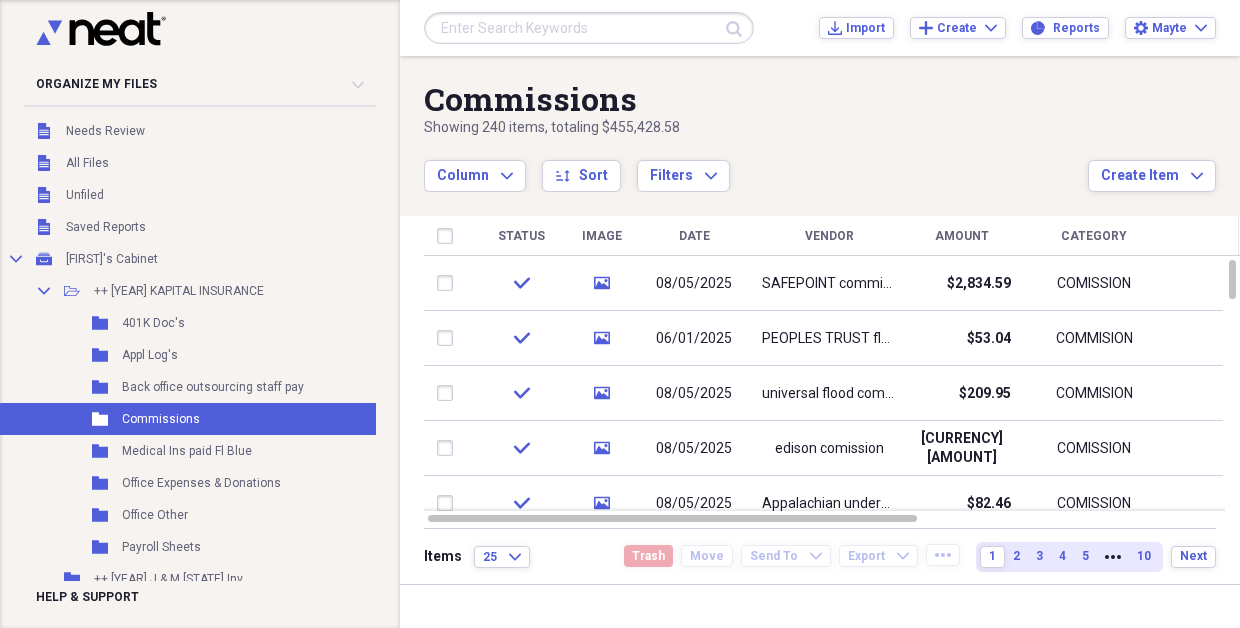 click on "Date" at bounding box center (694, 236) 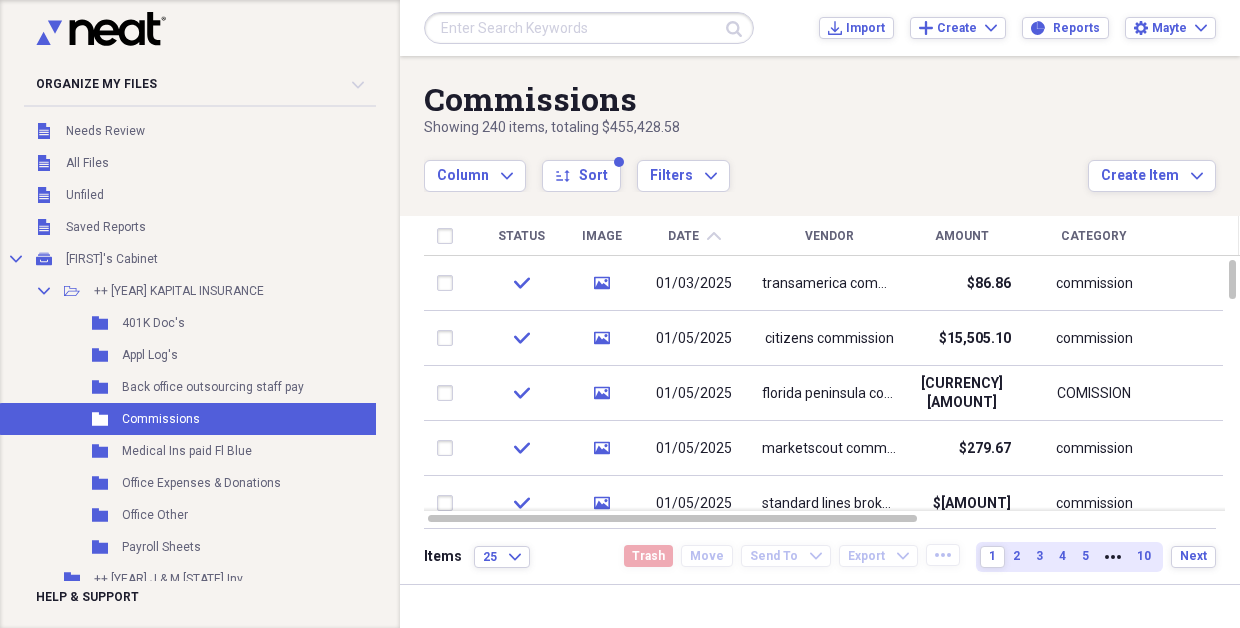 click on "Date" at bounding box center [683, 236] 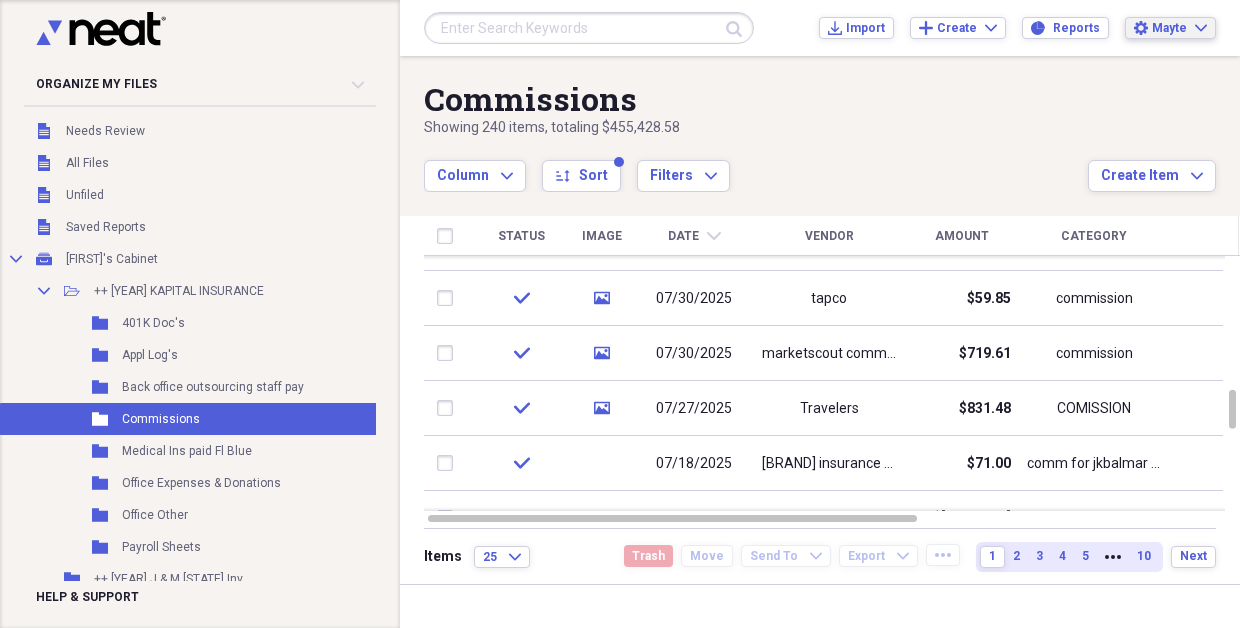 click on "Expand" 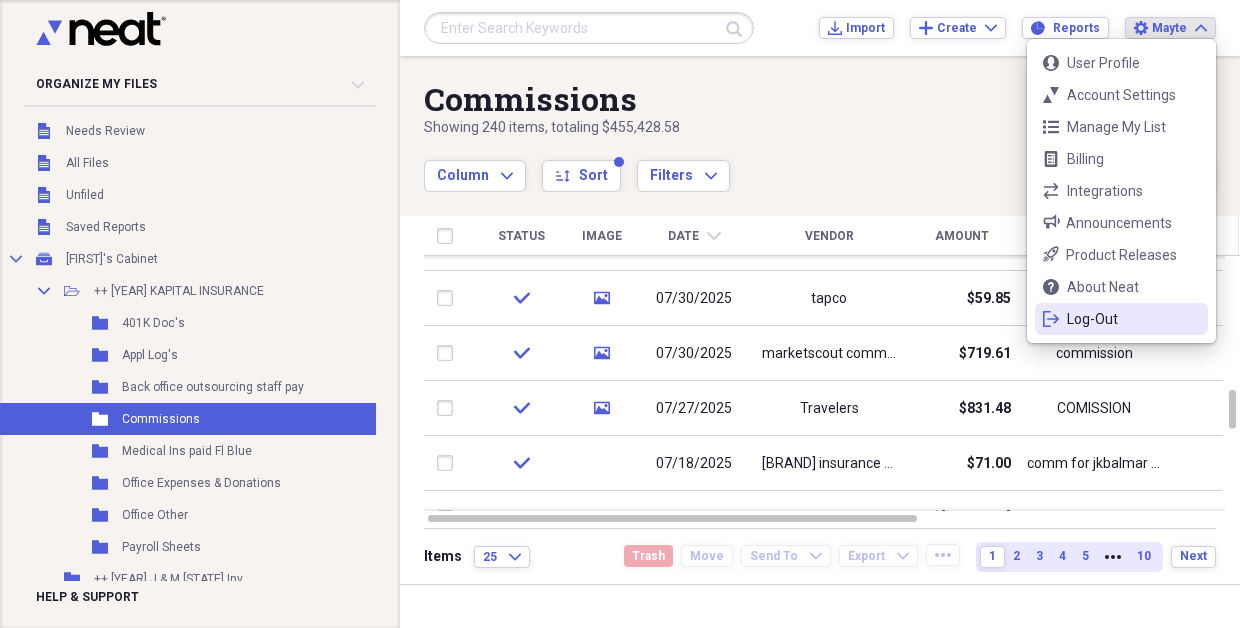 click on "logout Log-Out" at bounding box center [1121, 319] 